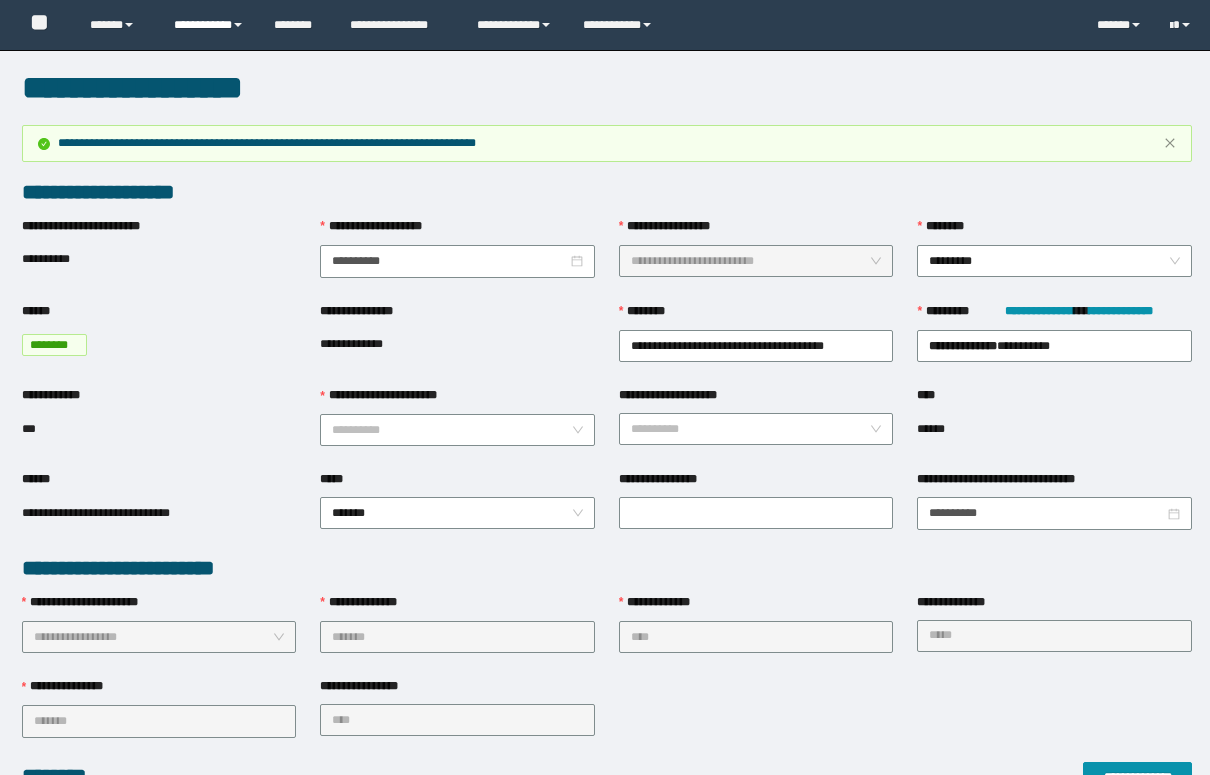 scroll, scrollTop: 0, scrollLeft: 0, axis: both 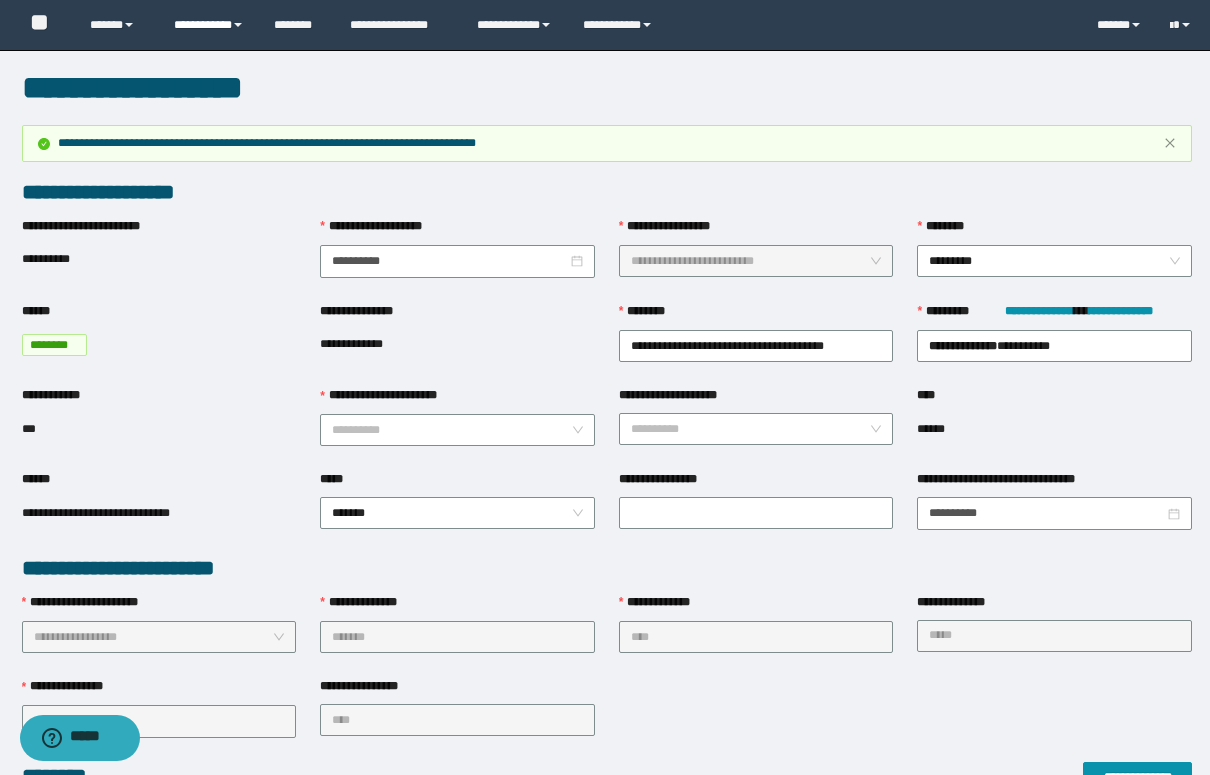 click on "**********" at bounding box center (209, 25) 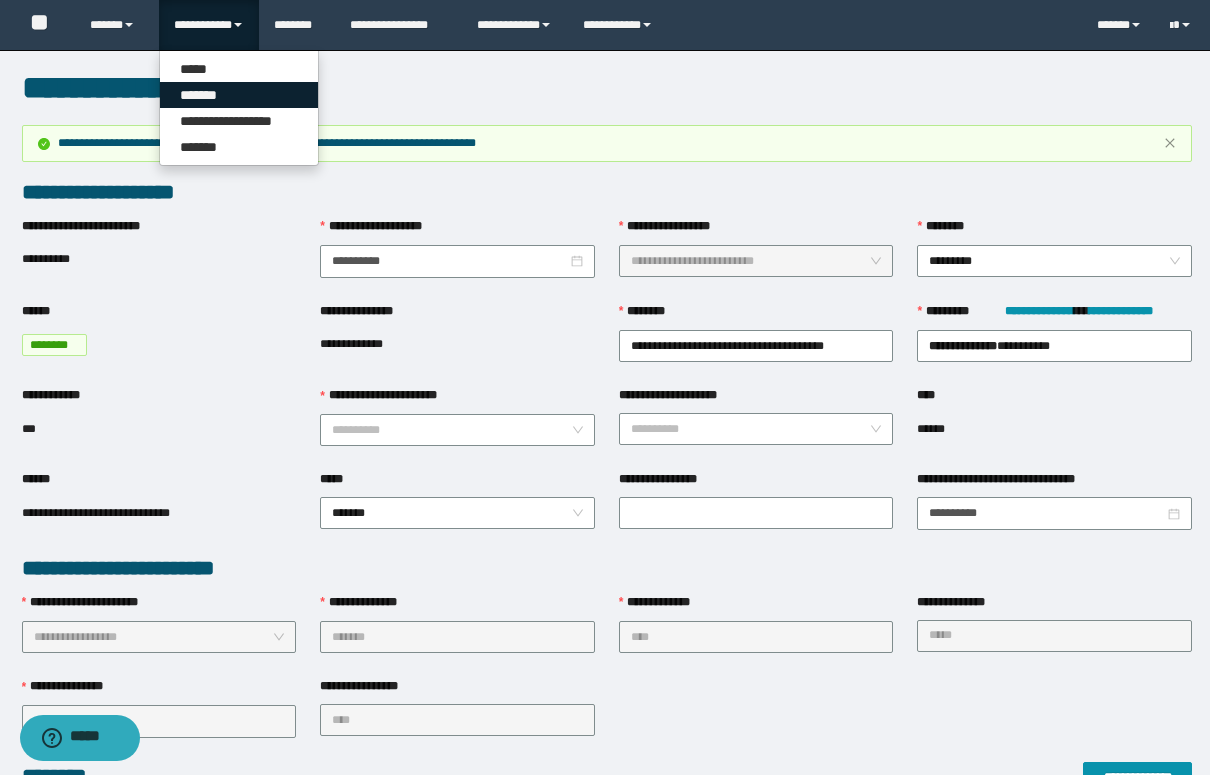 click on "*******" at bounding box center [239, 95] 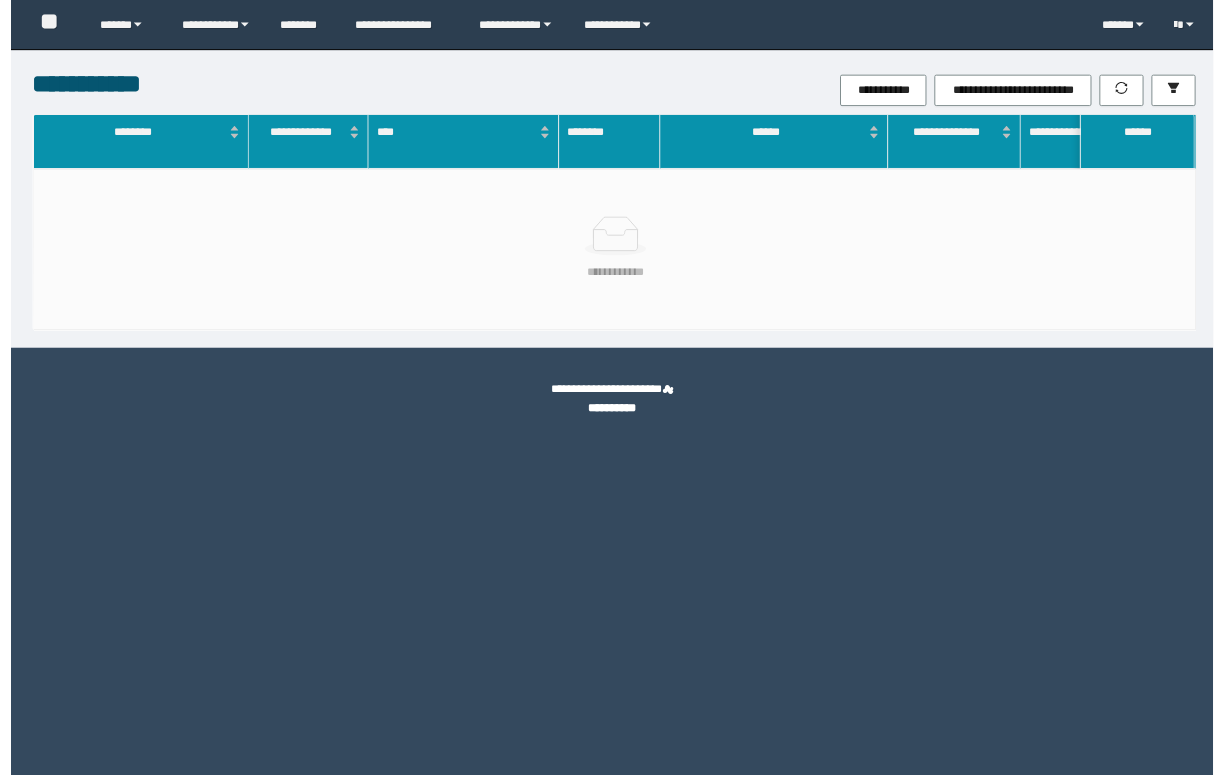 scroll, scrollTop: 0, scrollLeft: 0, axis: both 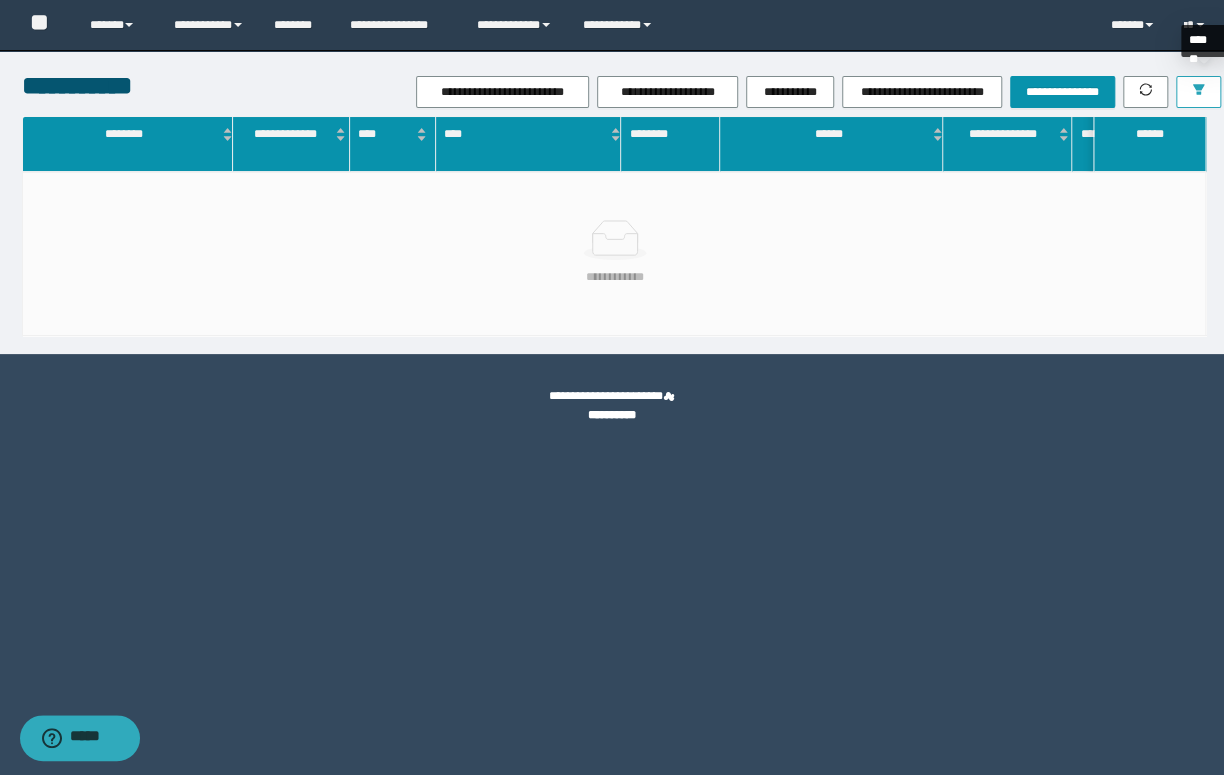 click 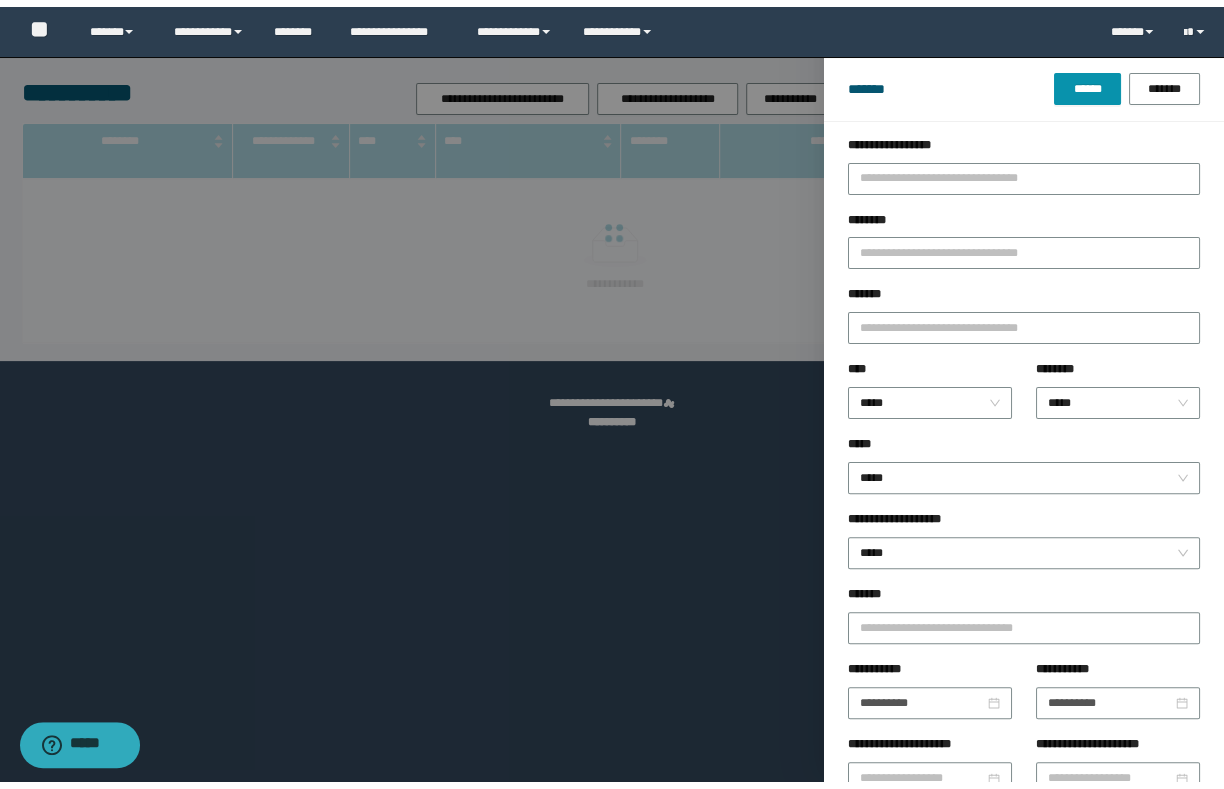 scroll, scrollTop: 161, scrollLeft: 0, axis: vertical 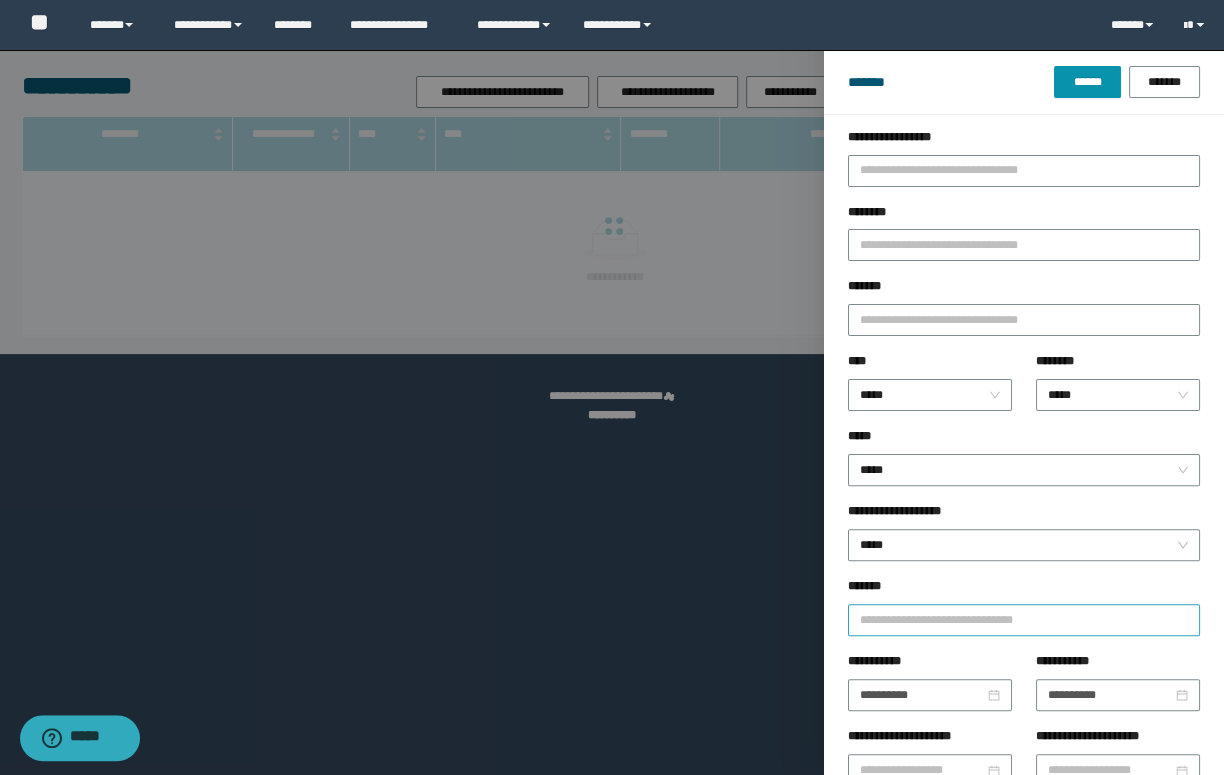 click on "**********" at bounding box center (1024, 620) 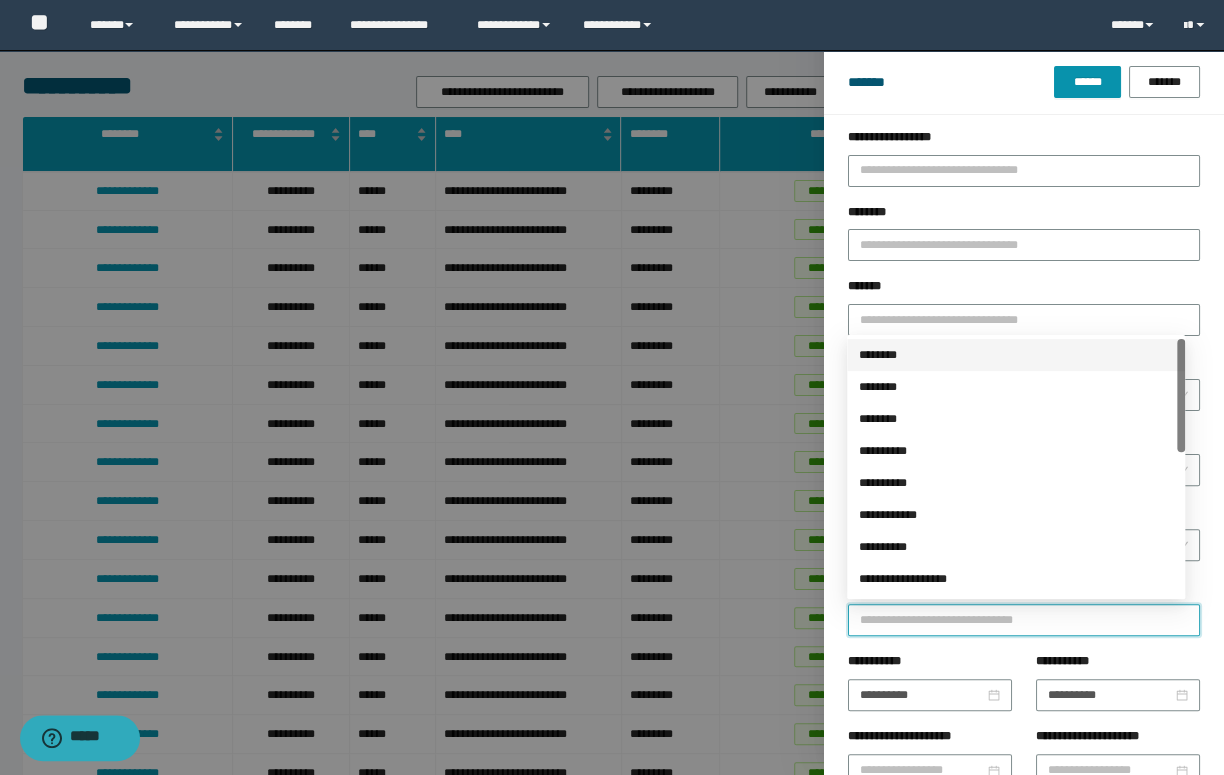 click on "********" at bounding box center (1016, 355) 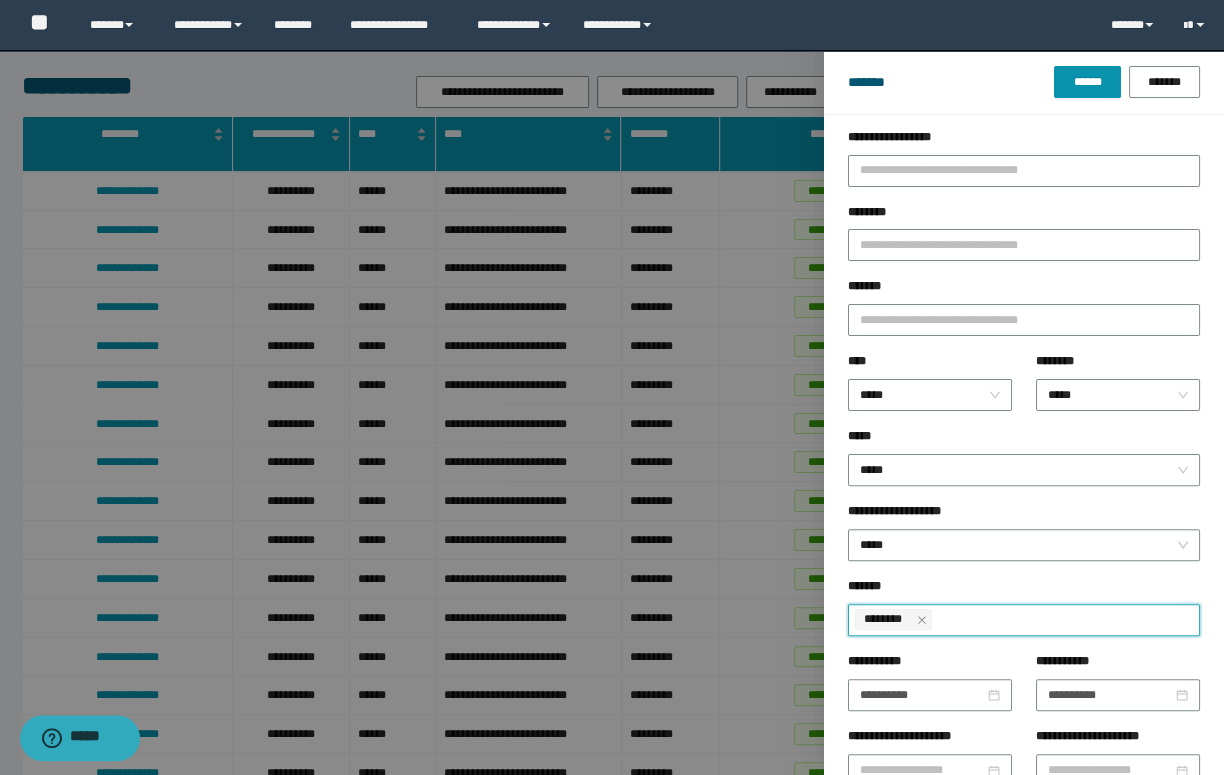 click at bounding box center [612, 387] 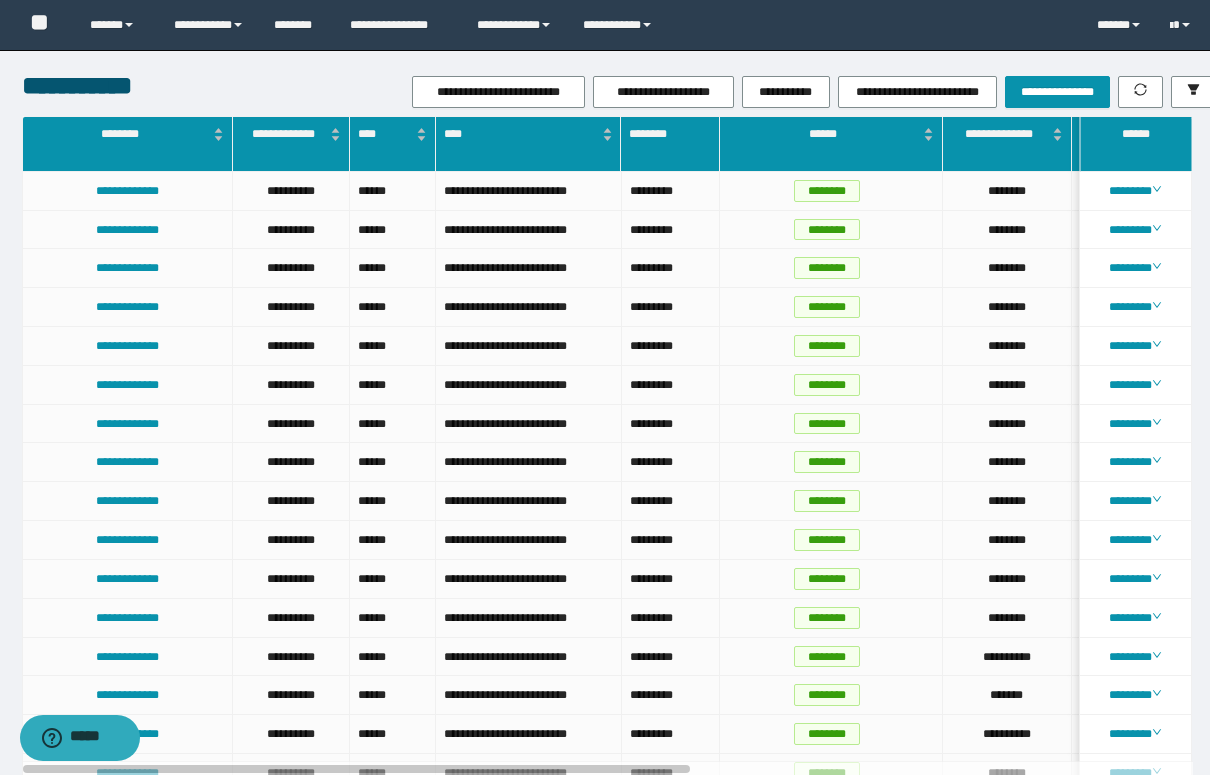 click on "**********" at bounding box center [217, 85] 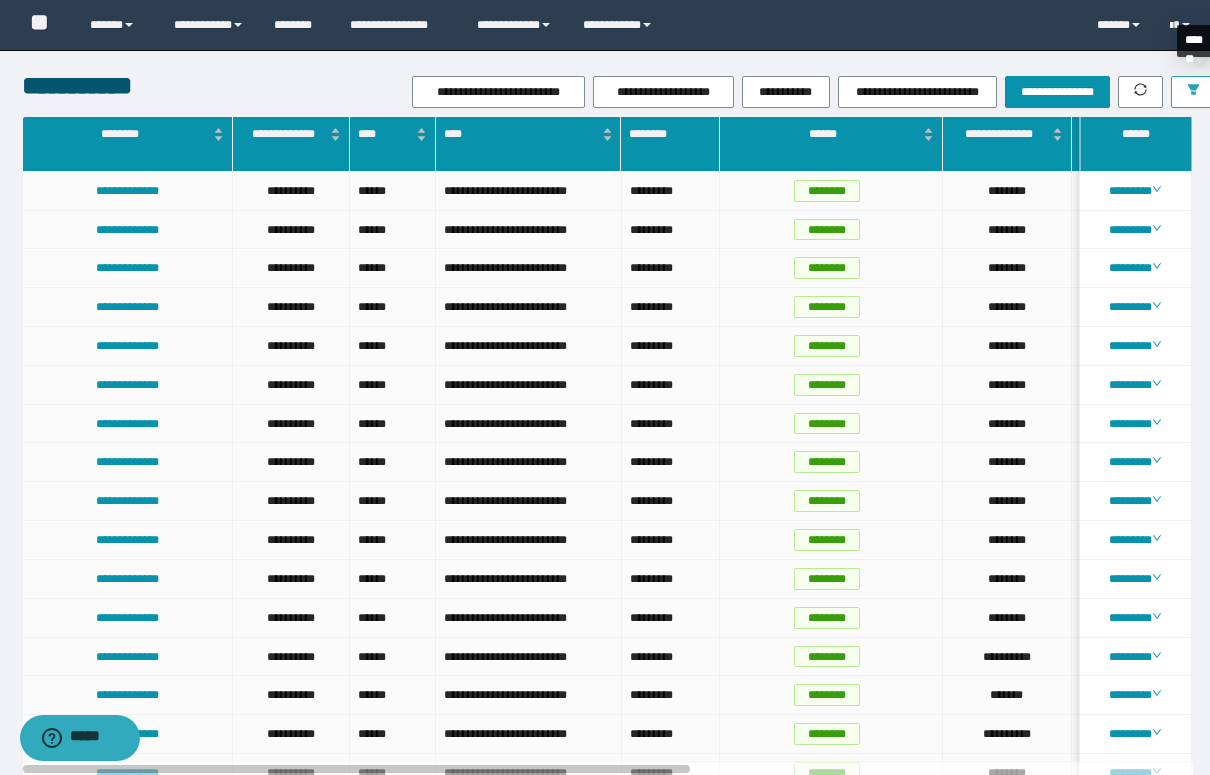 click 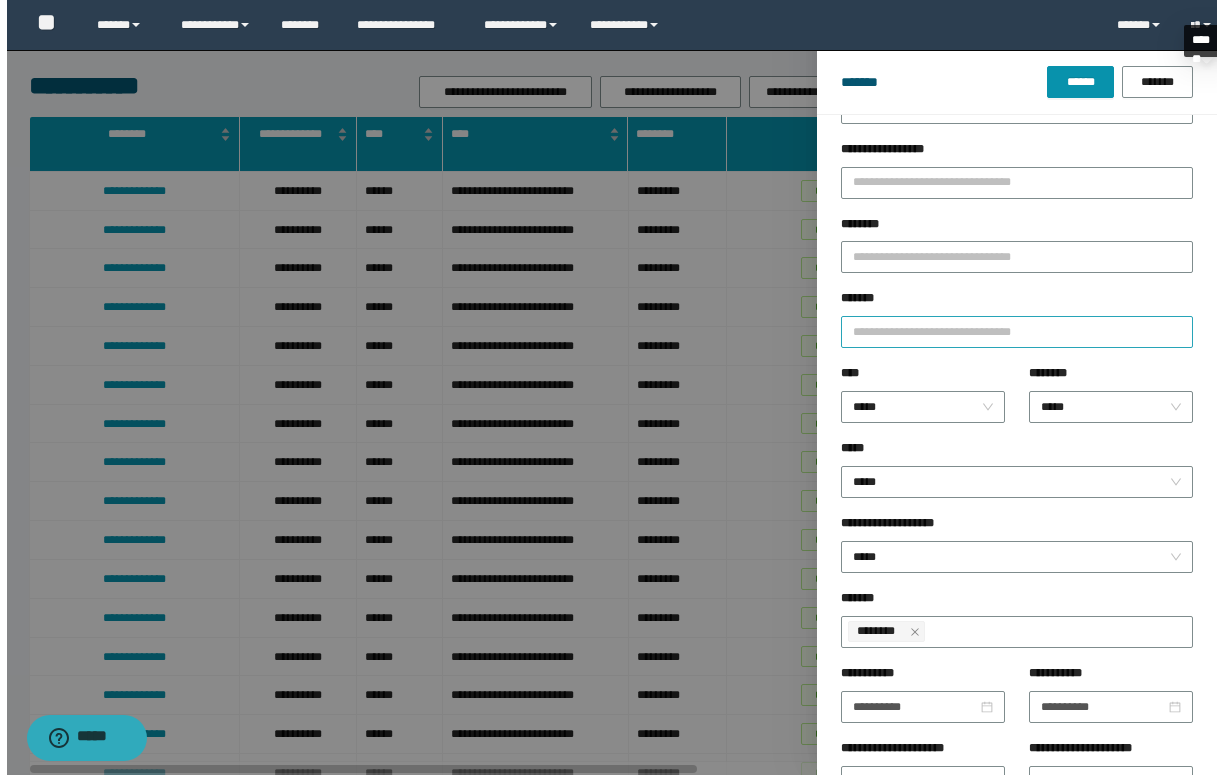 scroll, scrollTop: 148, scrollLeft: 0, axis: vertical 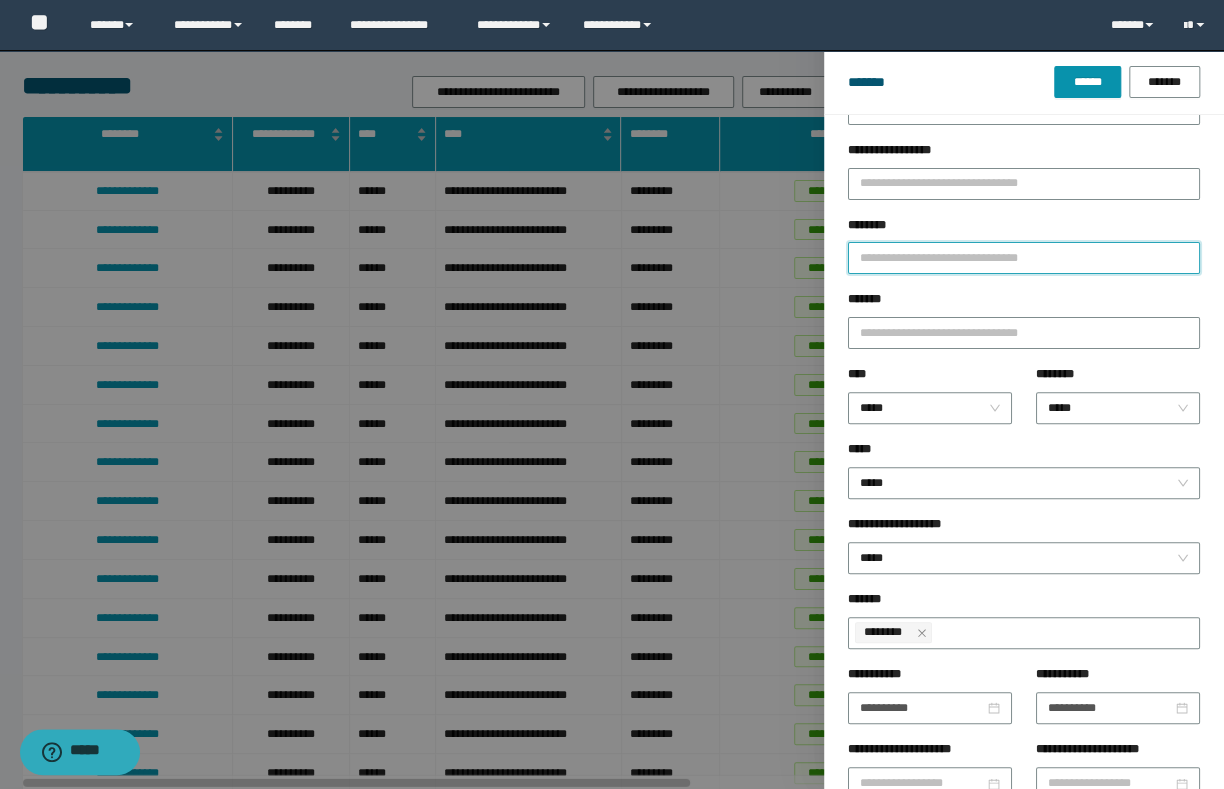 click on "********" at bounding box center (1024, 258) 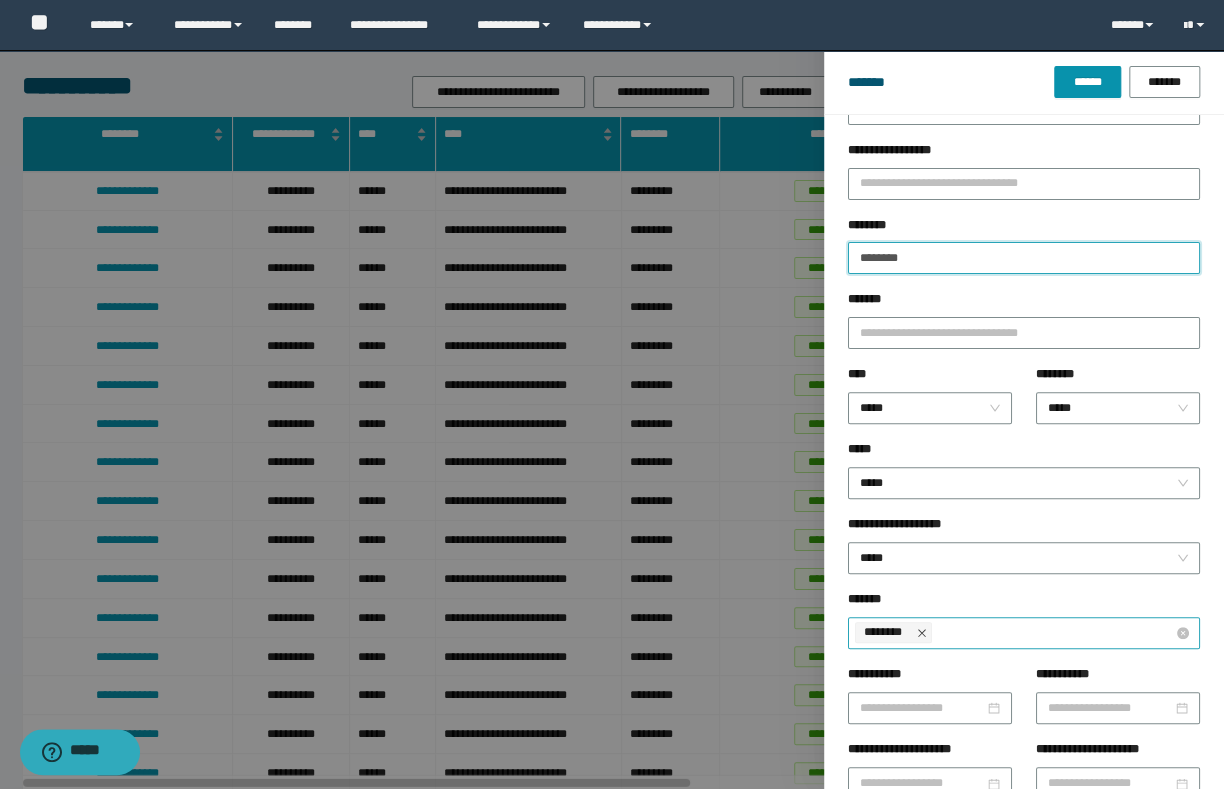 click at bounding box center (922, 632) 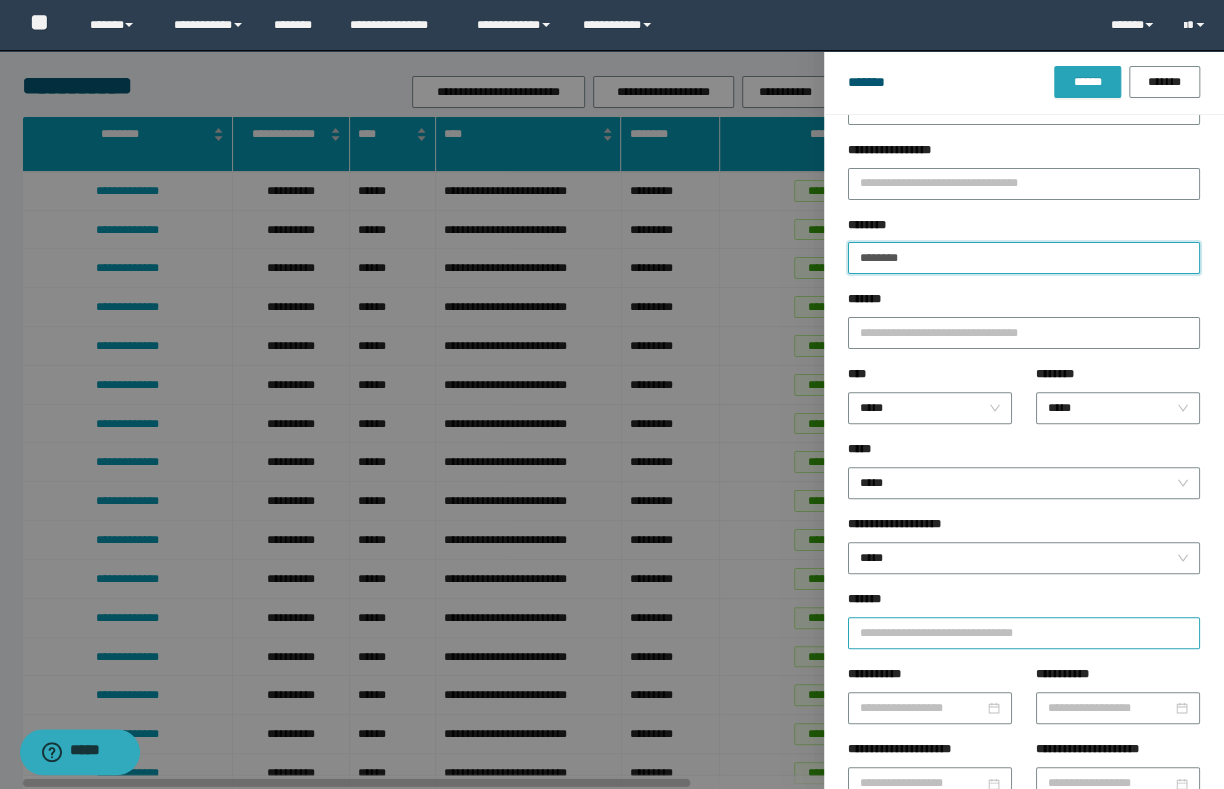 type on "********" 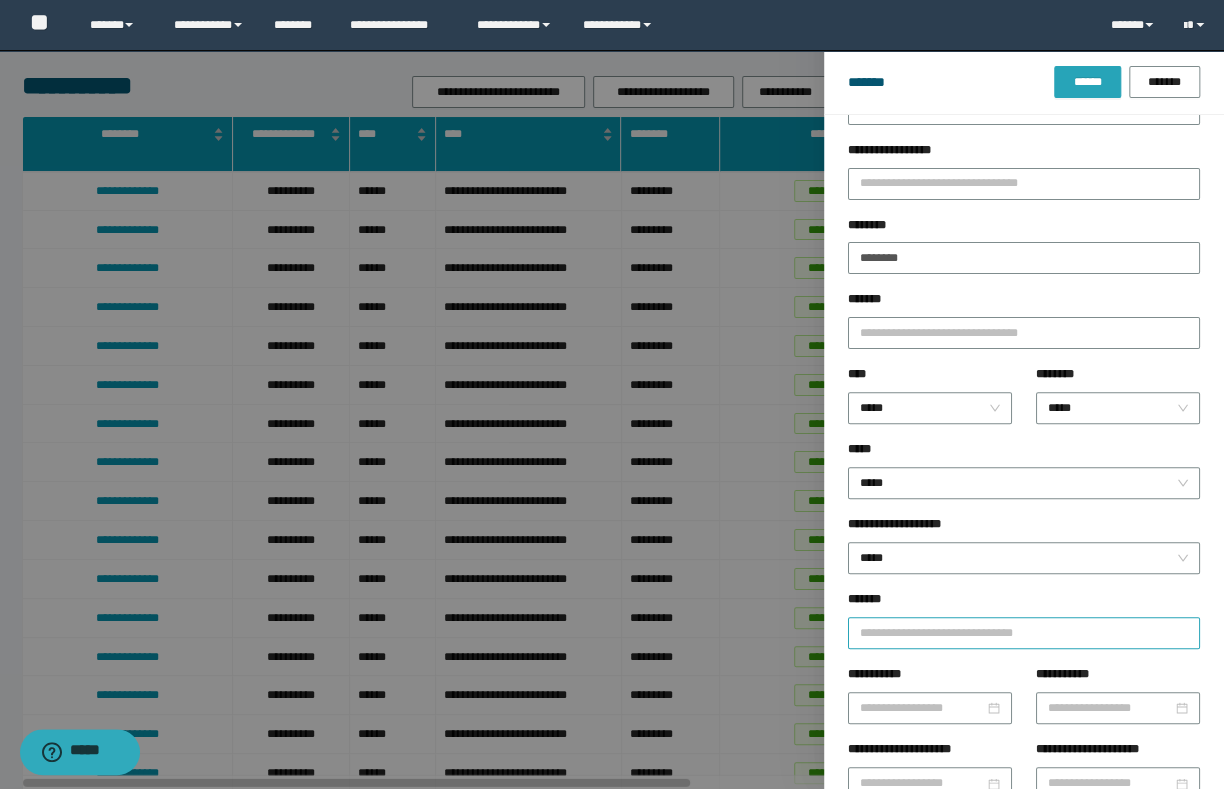 click on "******" at bounding box center [1087, 82] 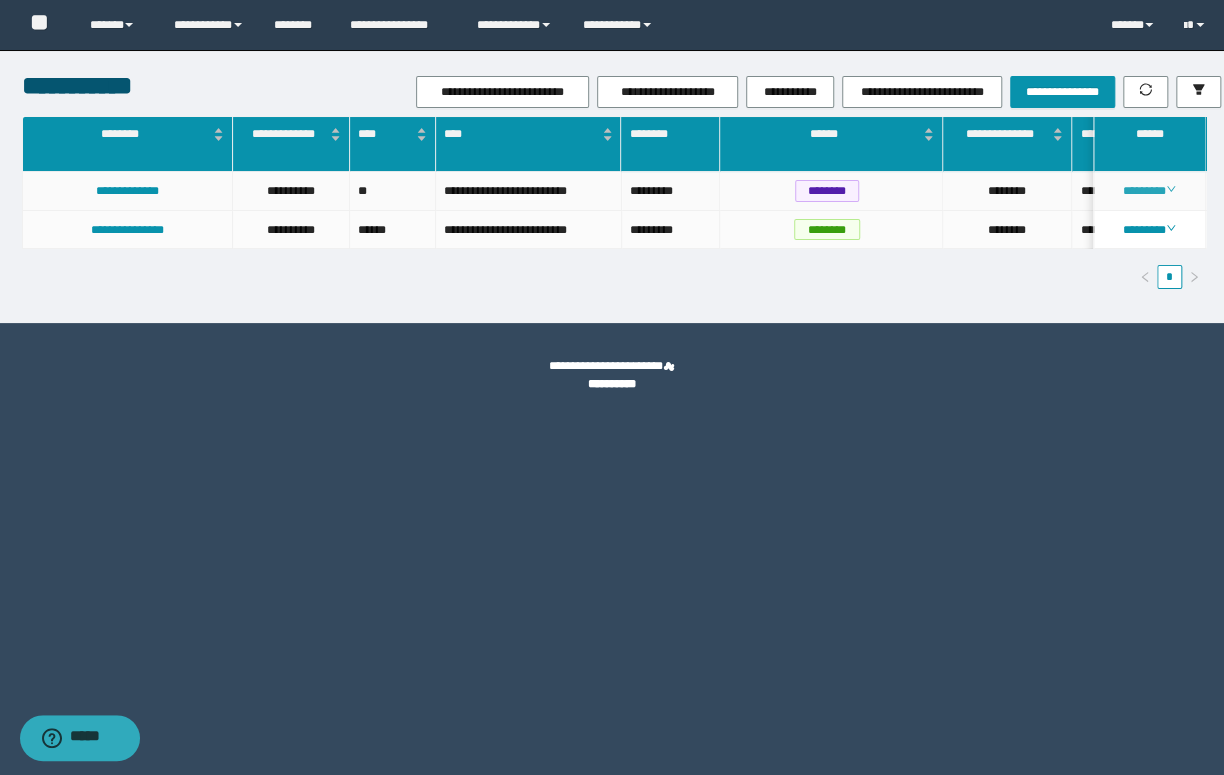 click on "********" at bounding box center [1149, 191] 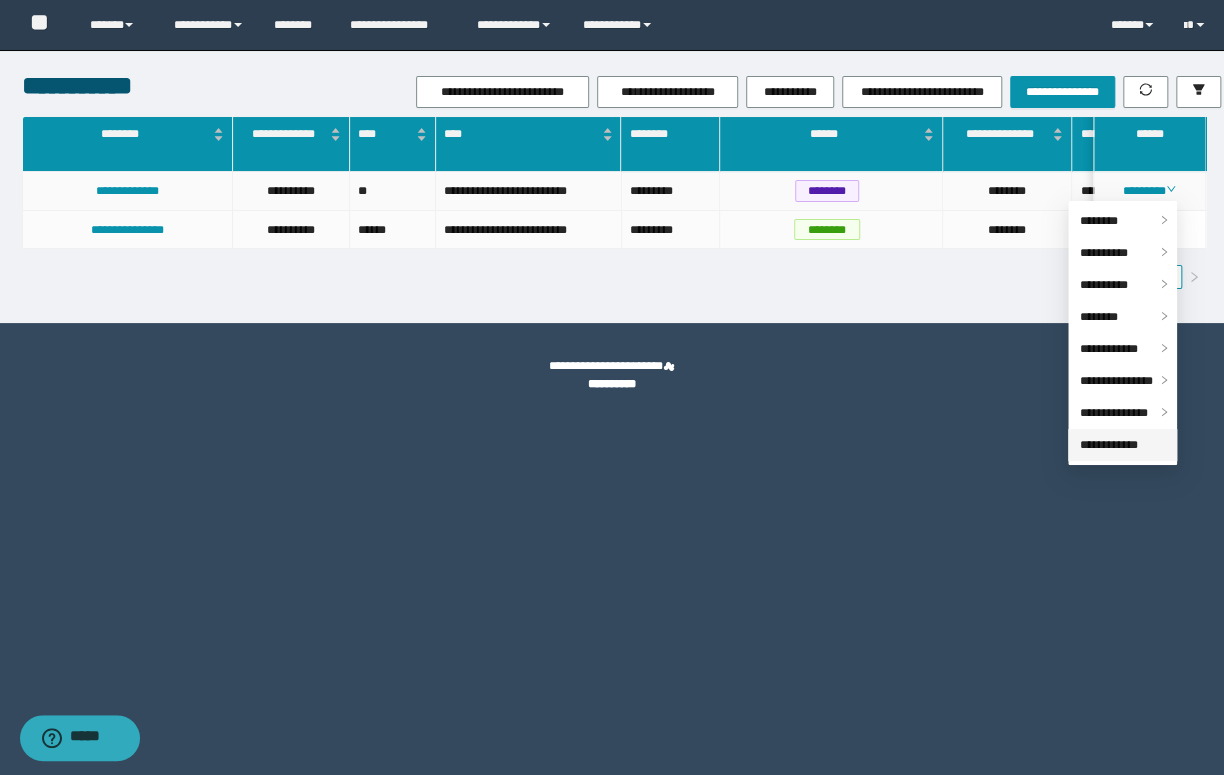 click on "**********" at bounding box center (1109, 445) 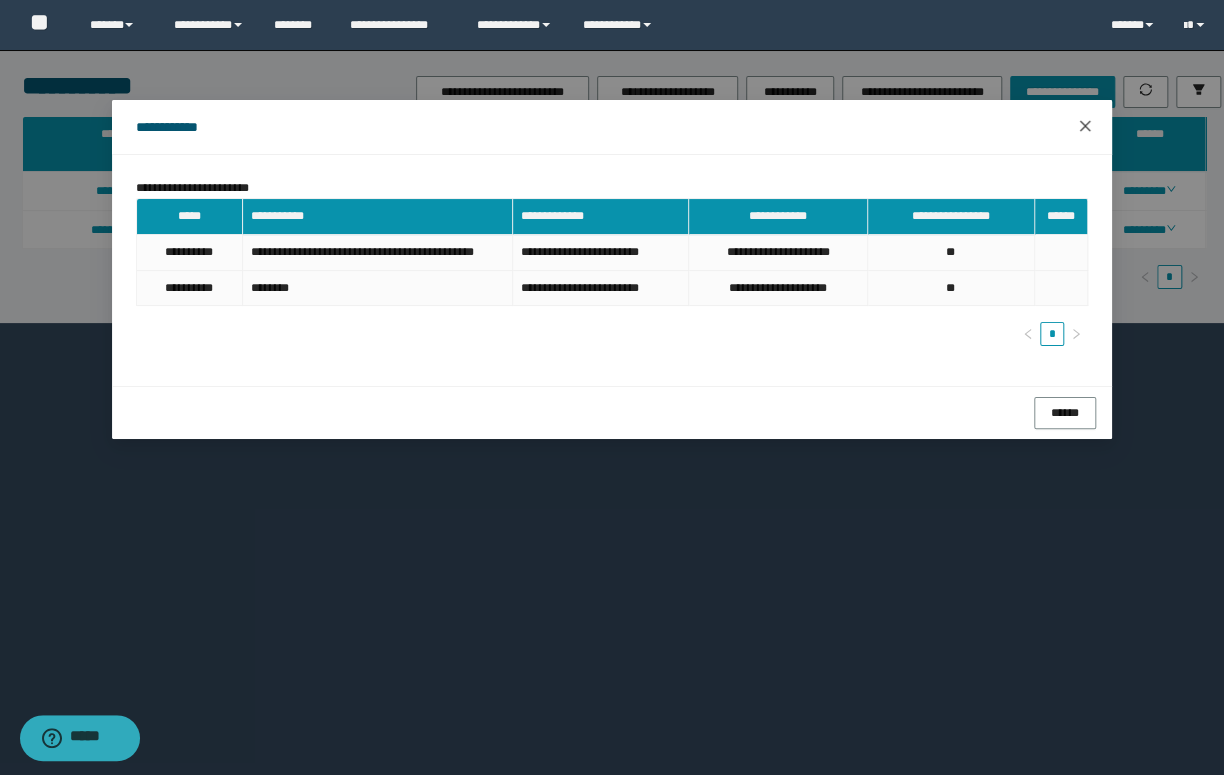 click 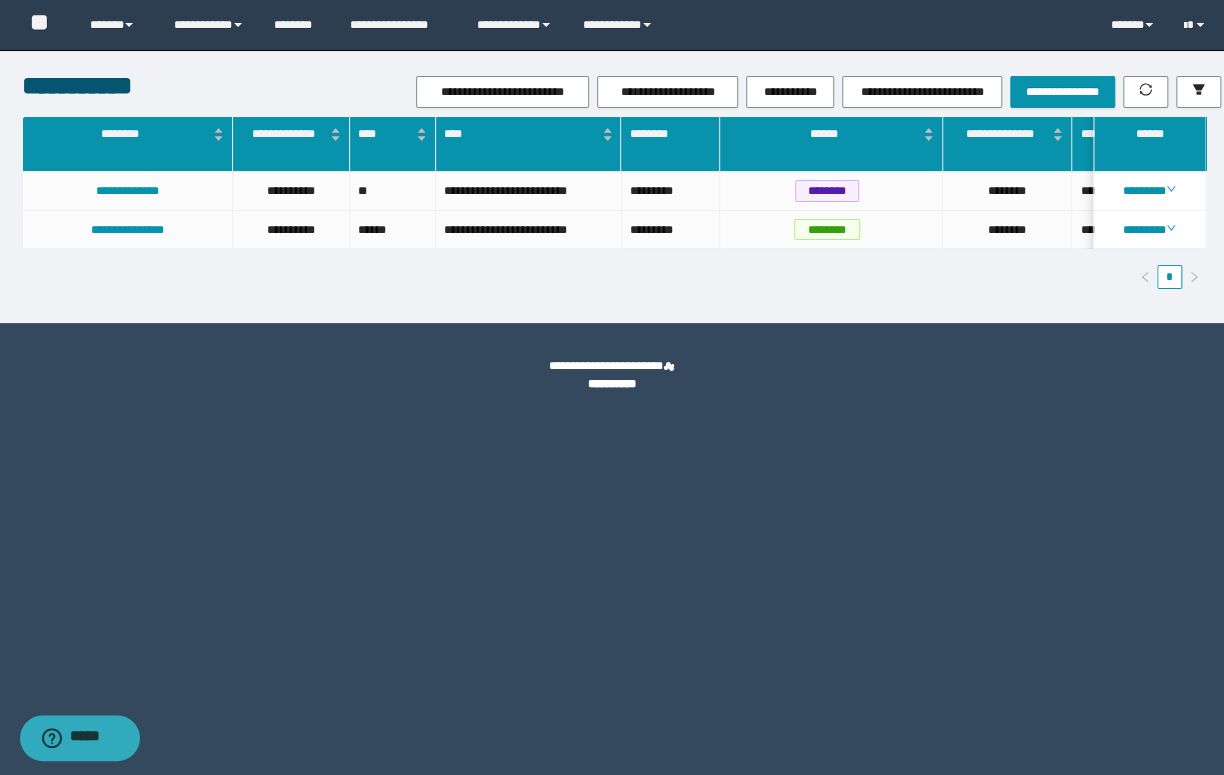 scroll, scrollTop: 0, scrollLeft: 79, axis: horizontal 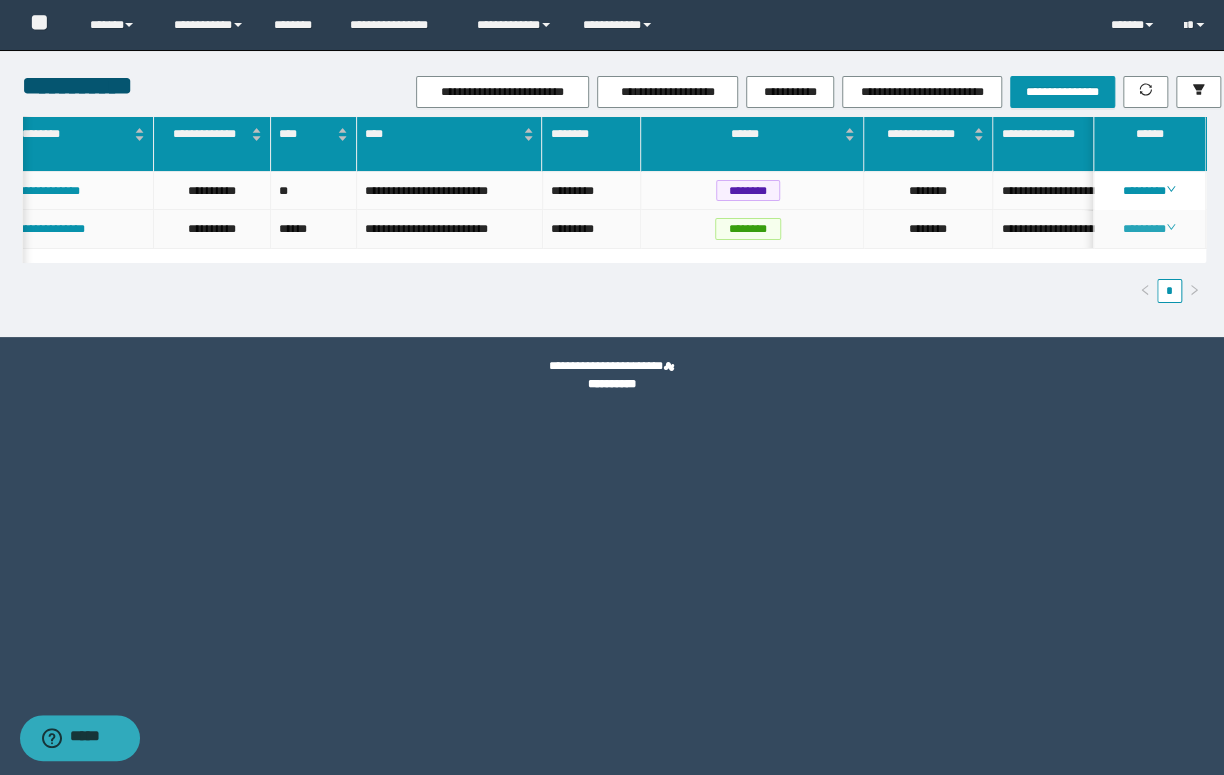 click on "********" at bounding box center (1149, 229) 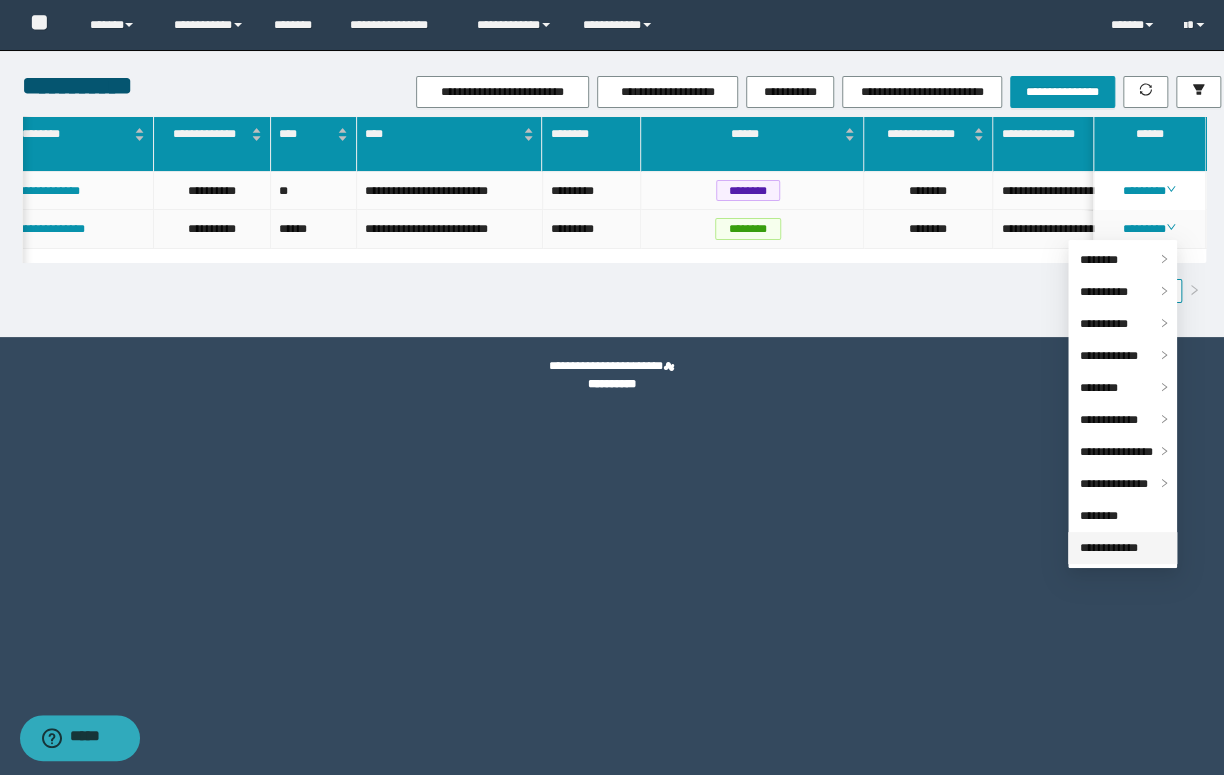 click on "**********" at bounding box center [1109, 548] 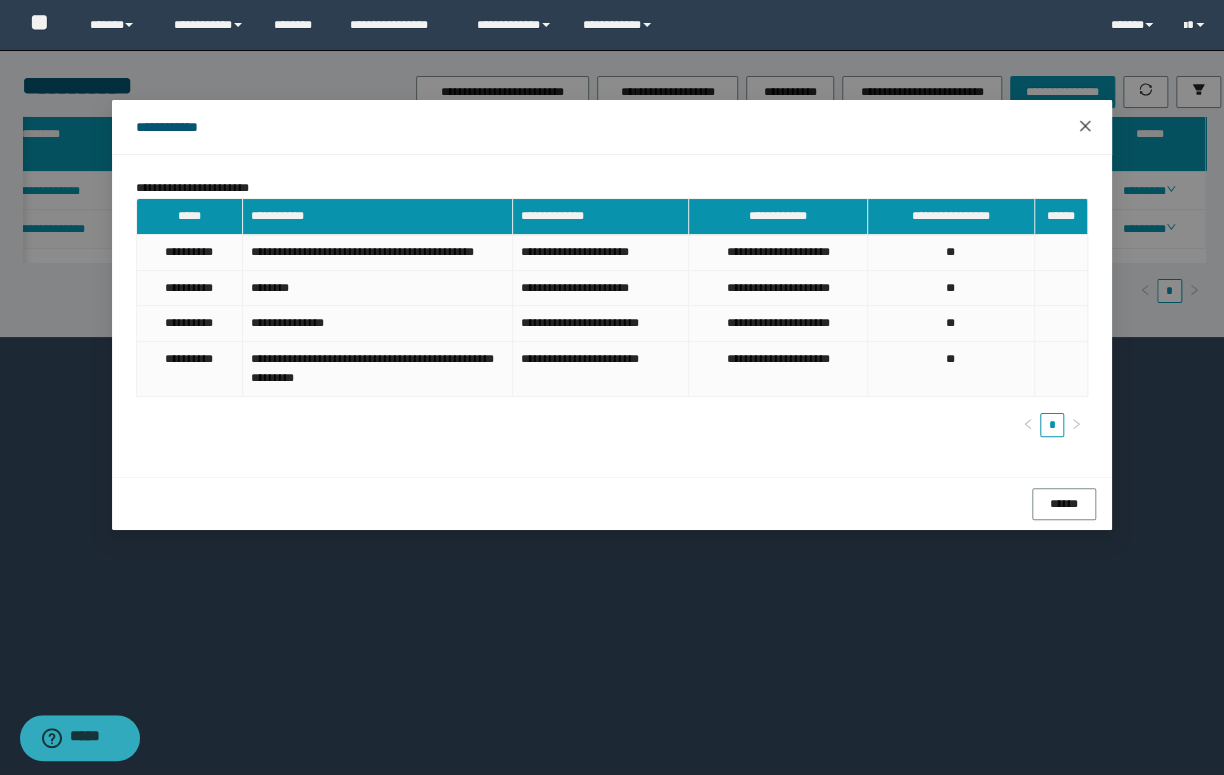 click 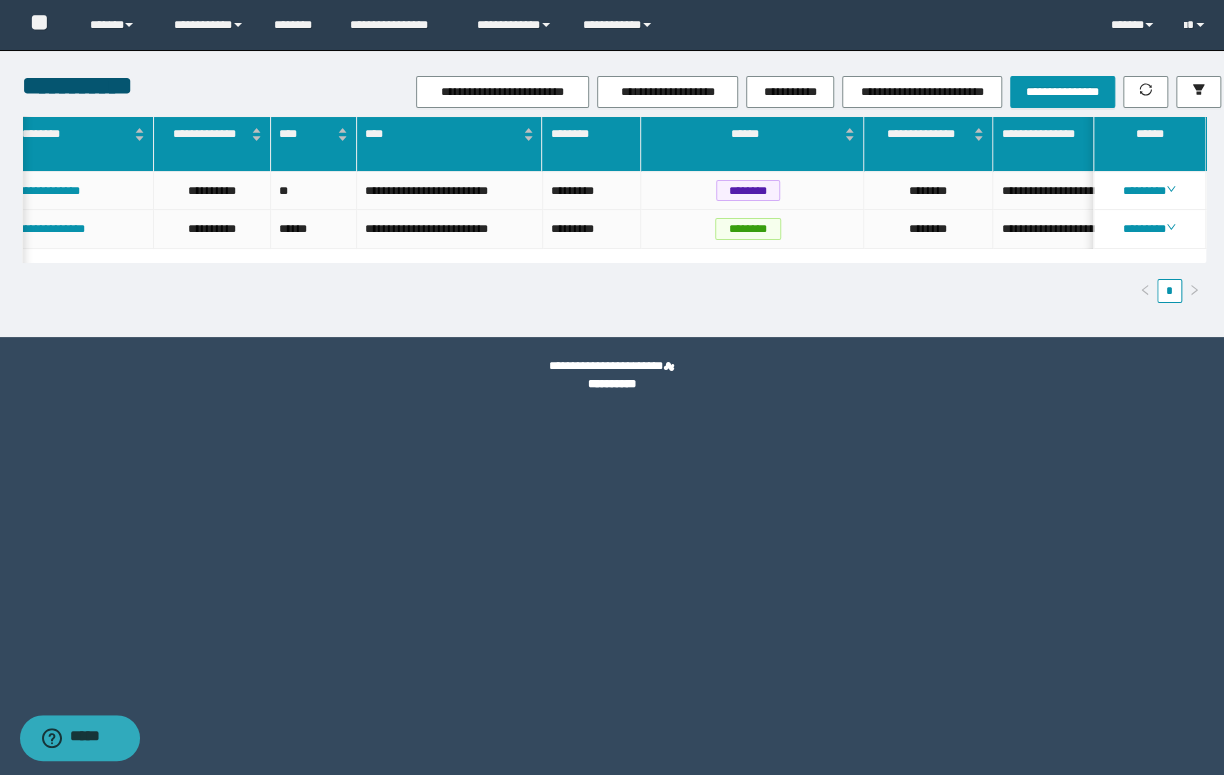 scroll, scrollTop: 0, scrollLeft: 0, axis: both 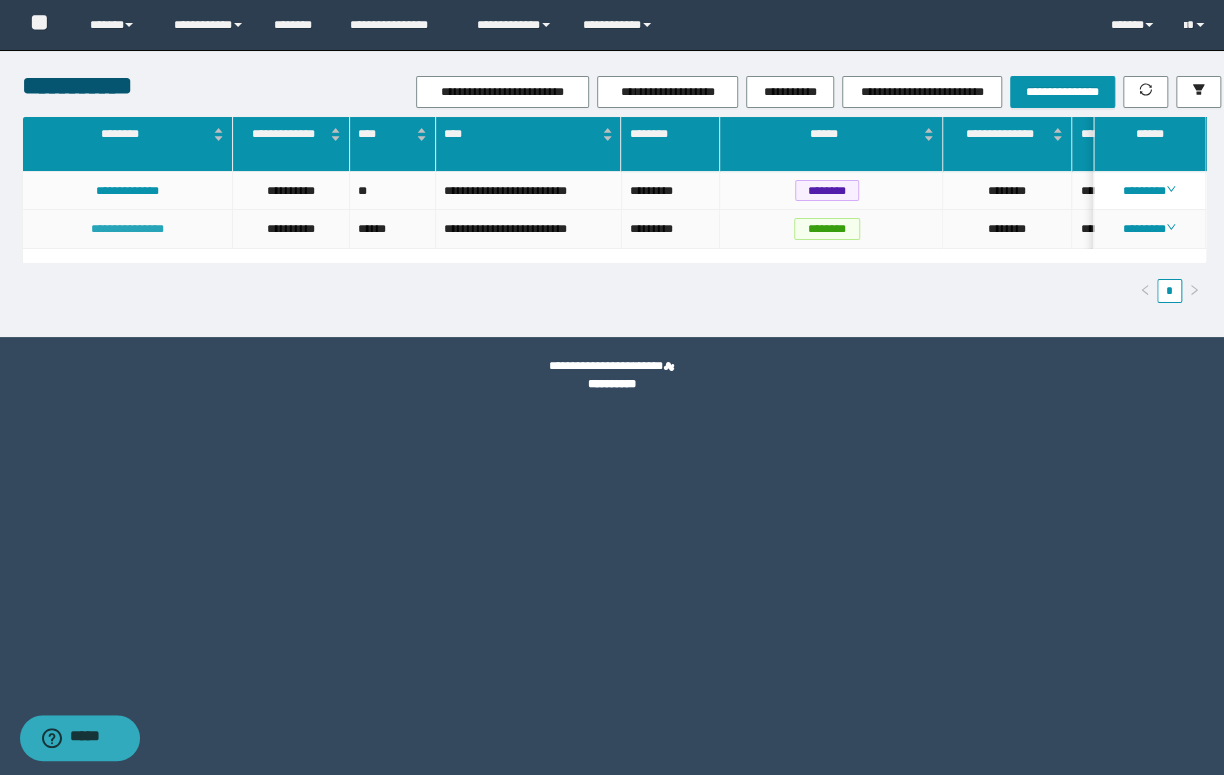 click on "**********" at bounding box center [127, 229] 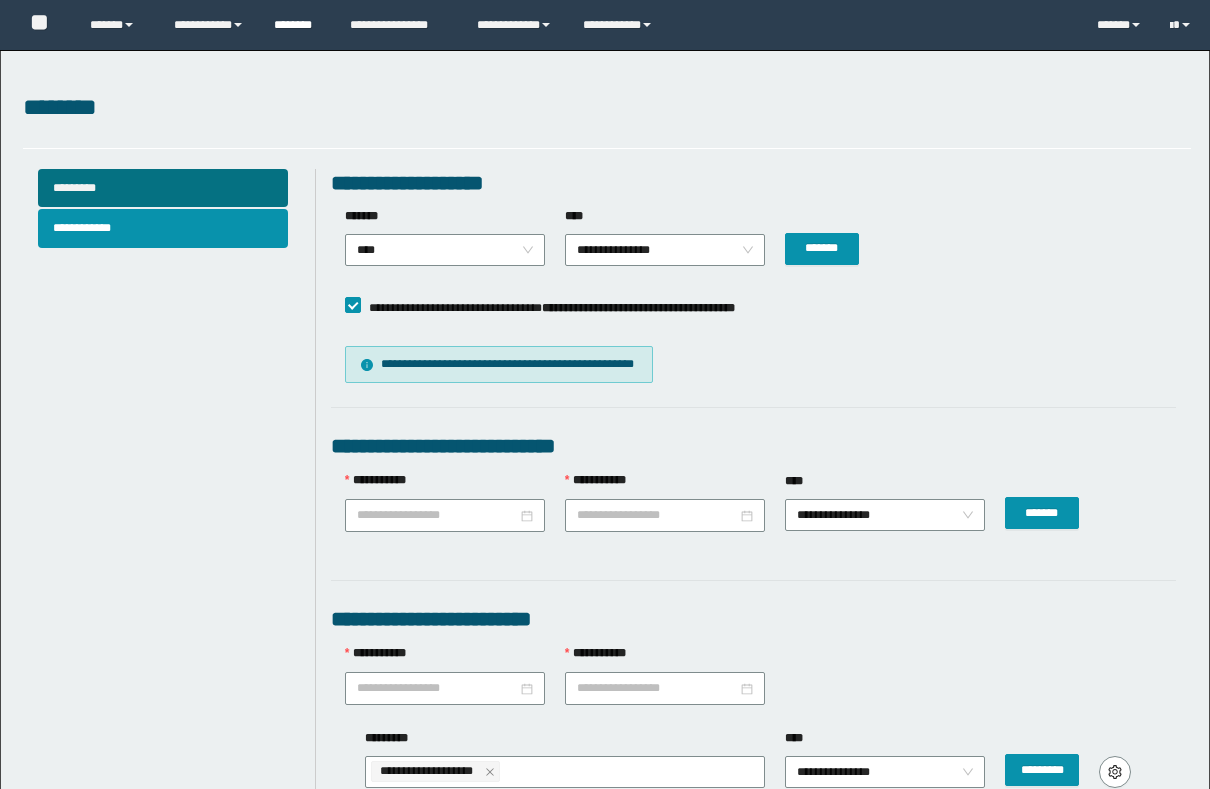 scroll, scrollTop: 909, scrollLeft: 0, axis: vertical 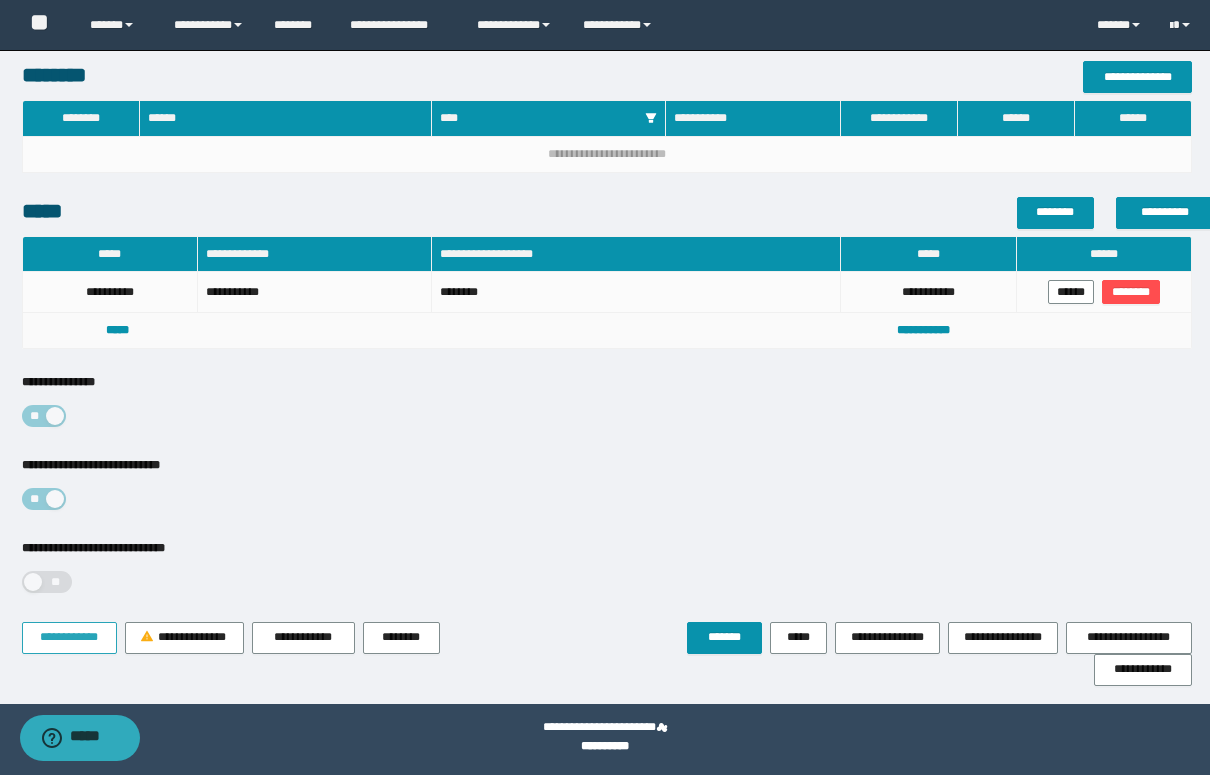 click on "**********" at bounding box center [69, 637] 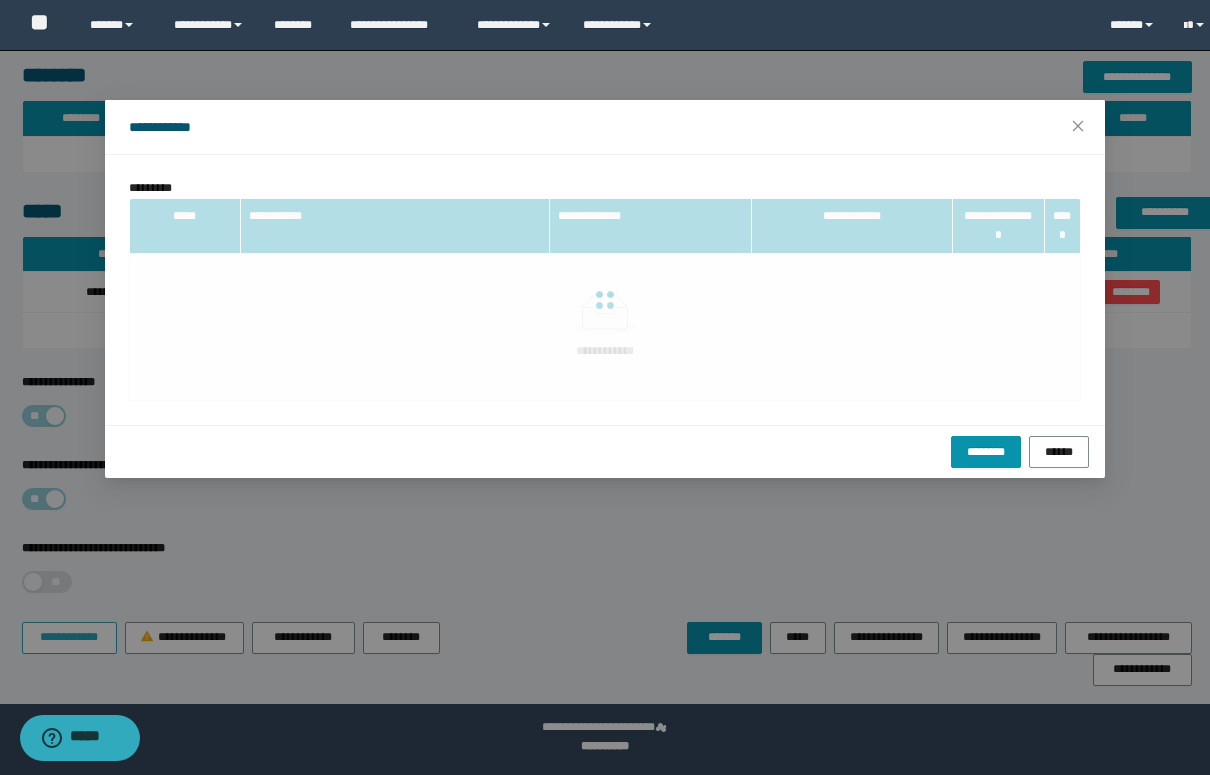 scroll, scrollTop: 650, scrollLeft: 0, axis: vertical 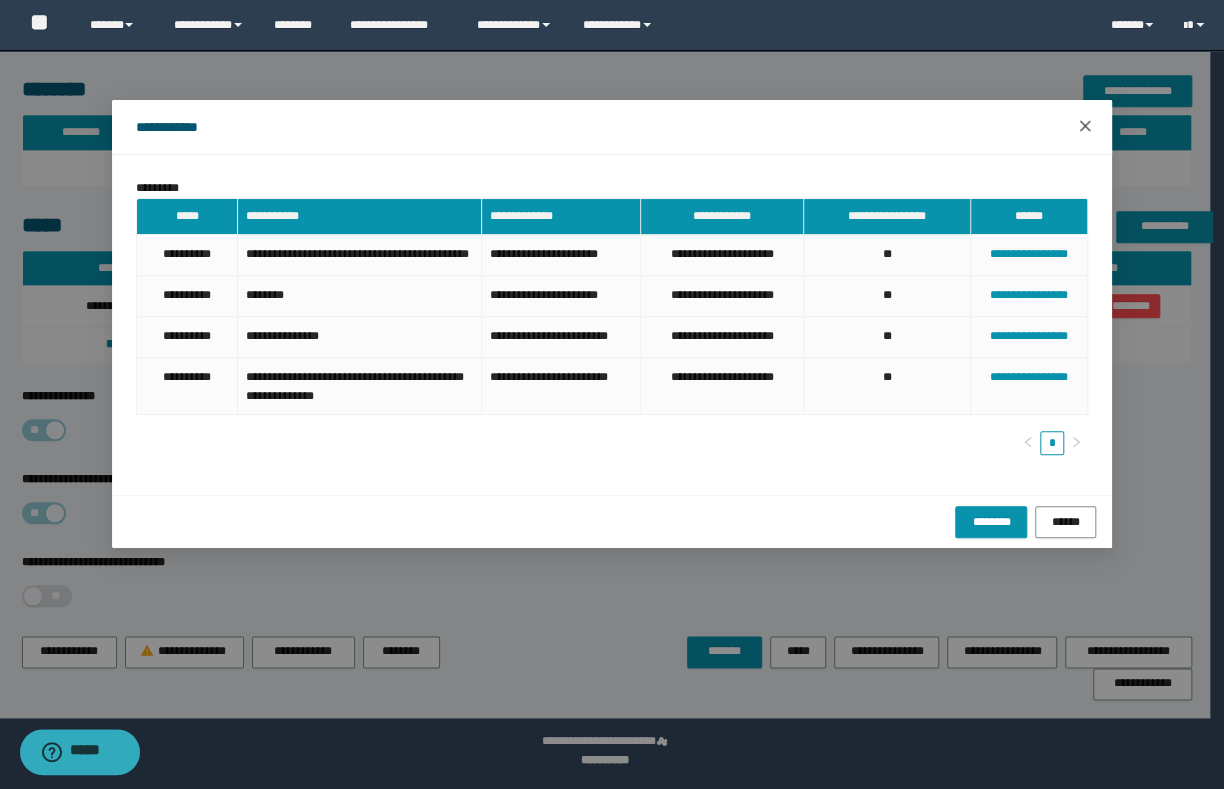 click at bounding box center [1085, 127] 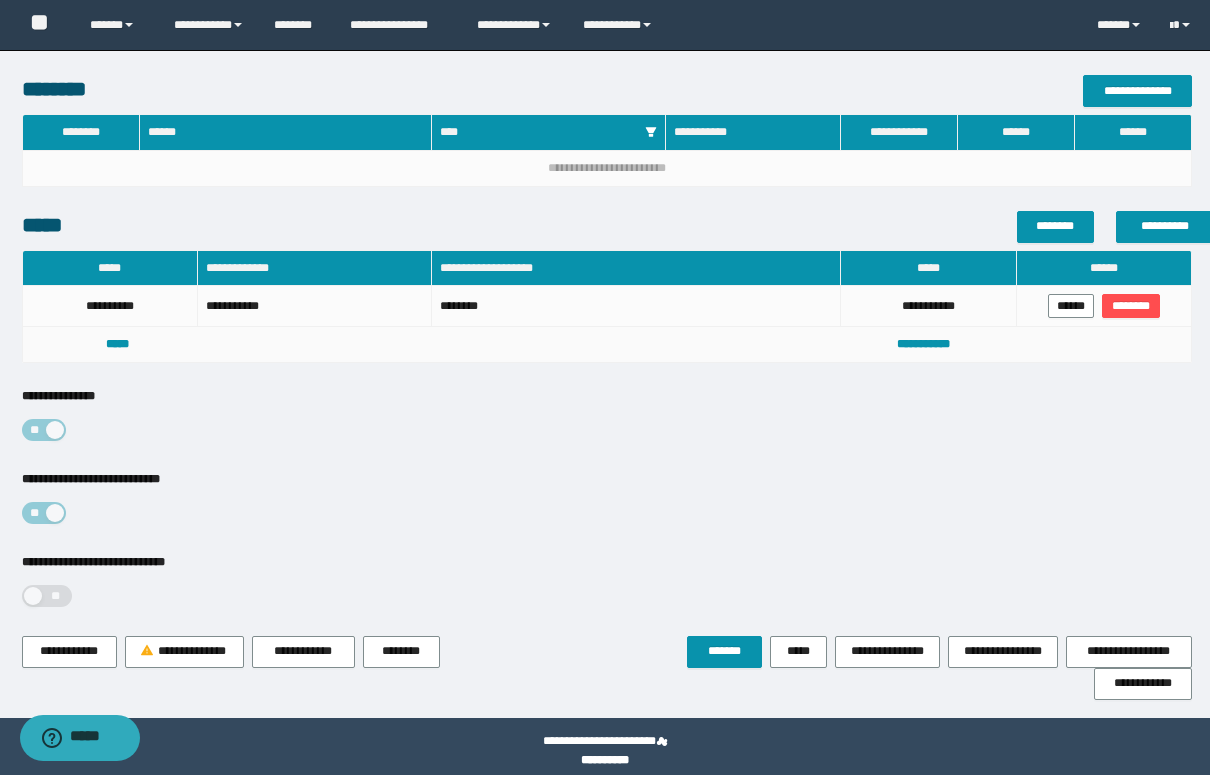 click on "**********" at bounding box center (607, 428) 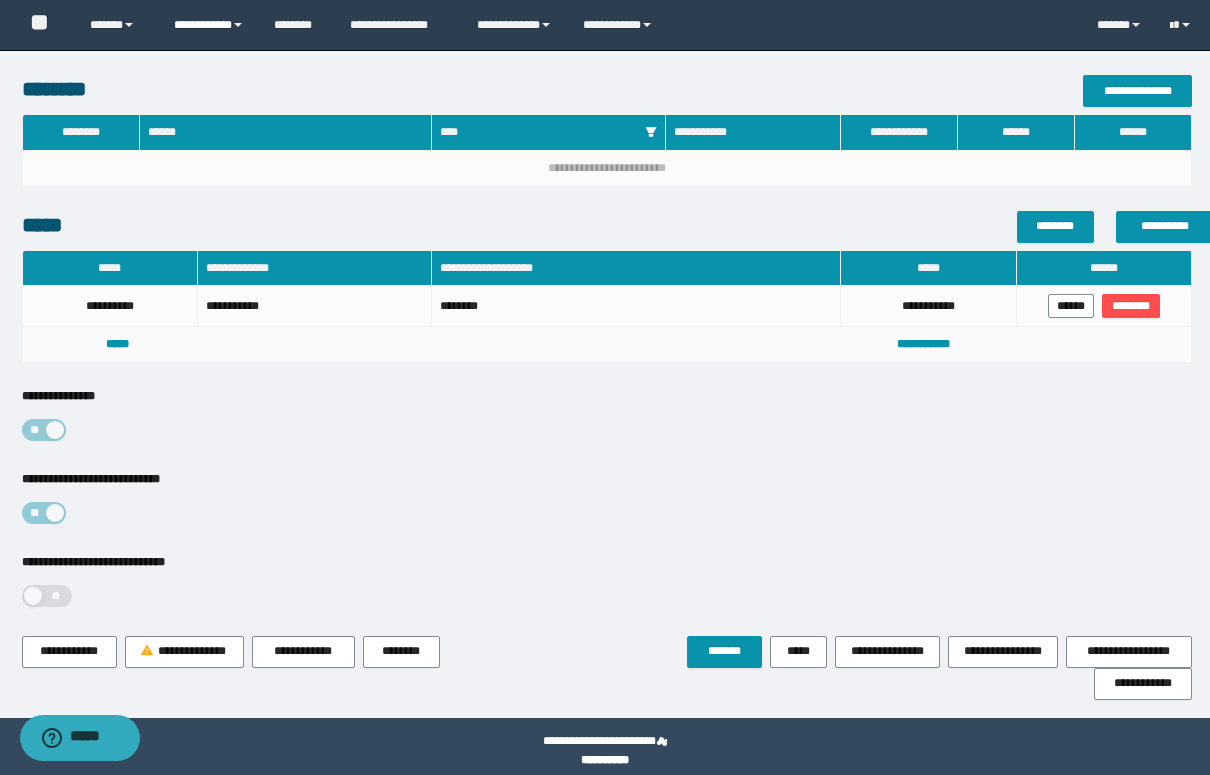 click on "**********" at bounding box center [209, 25] 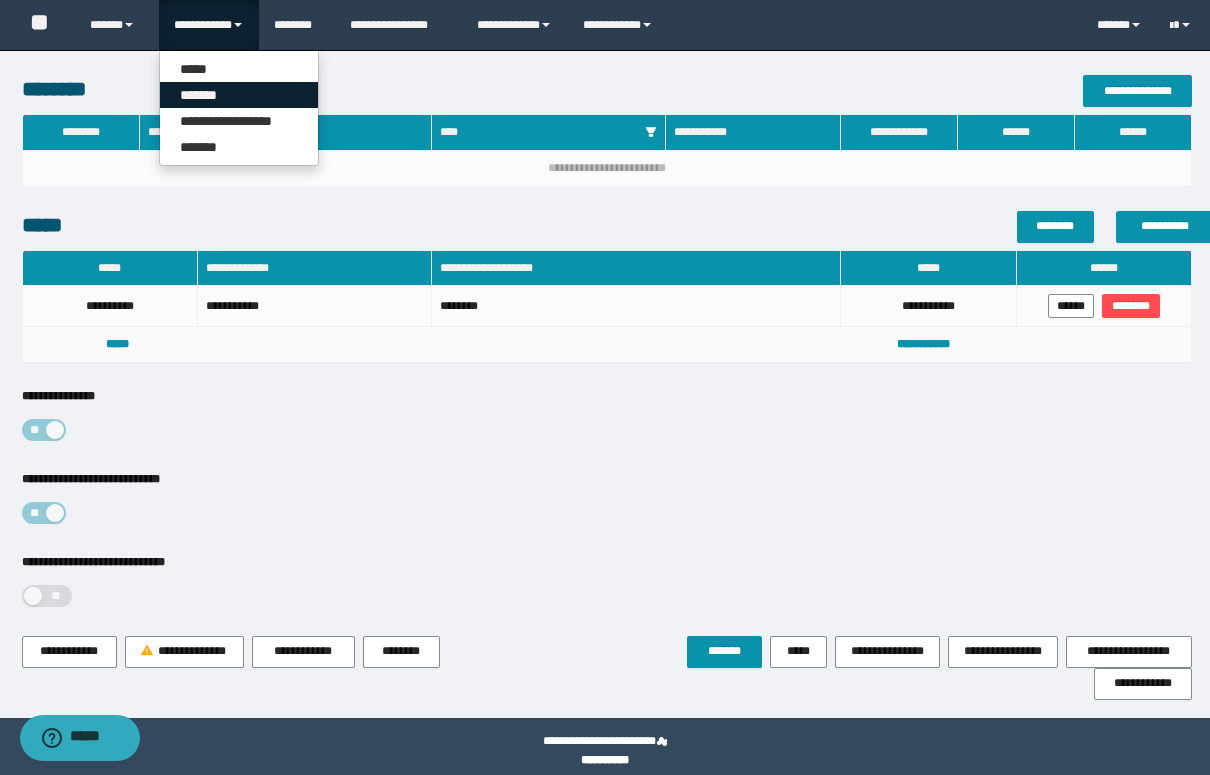 click on "*******" at bounding box center [239, 95] 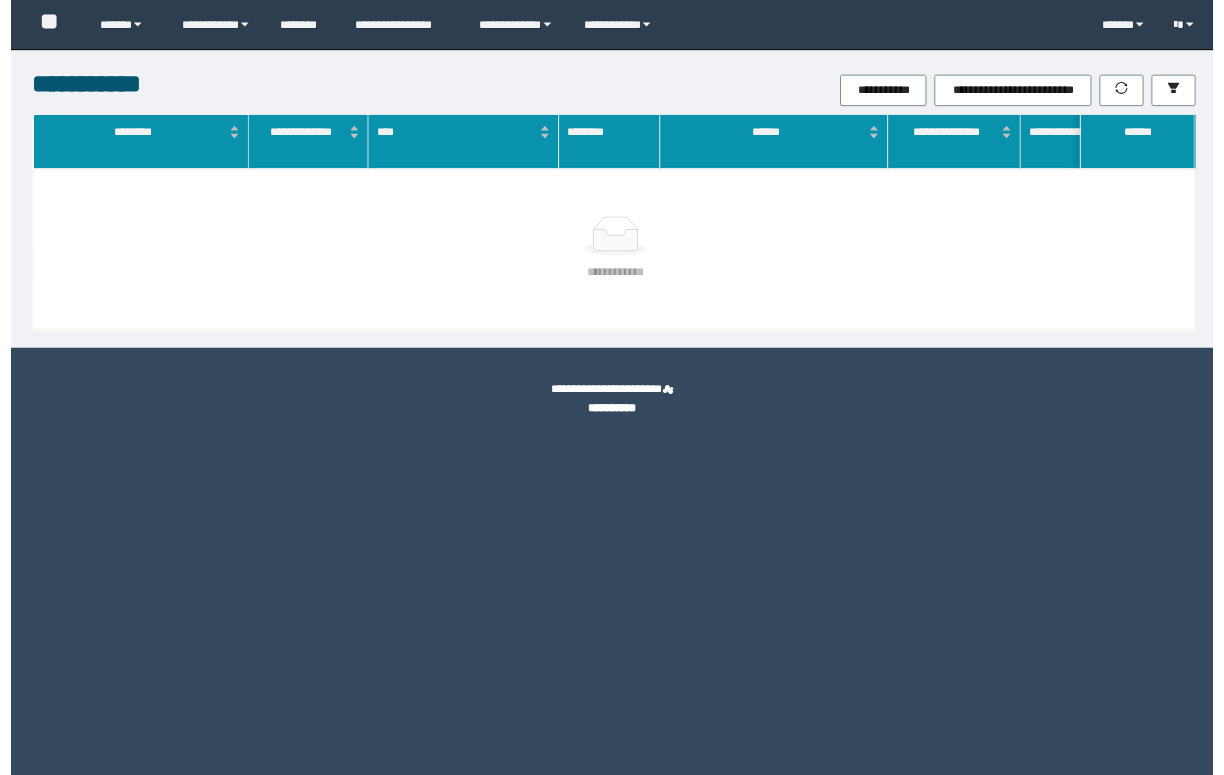scroll, scrollTop: 0, scrollLeft: 0, axis: both 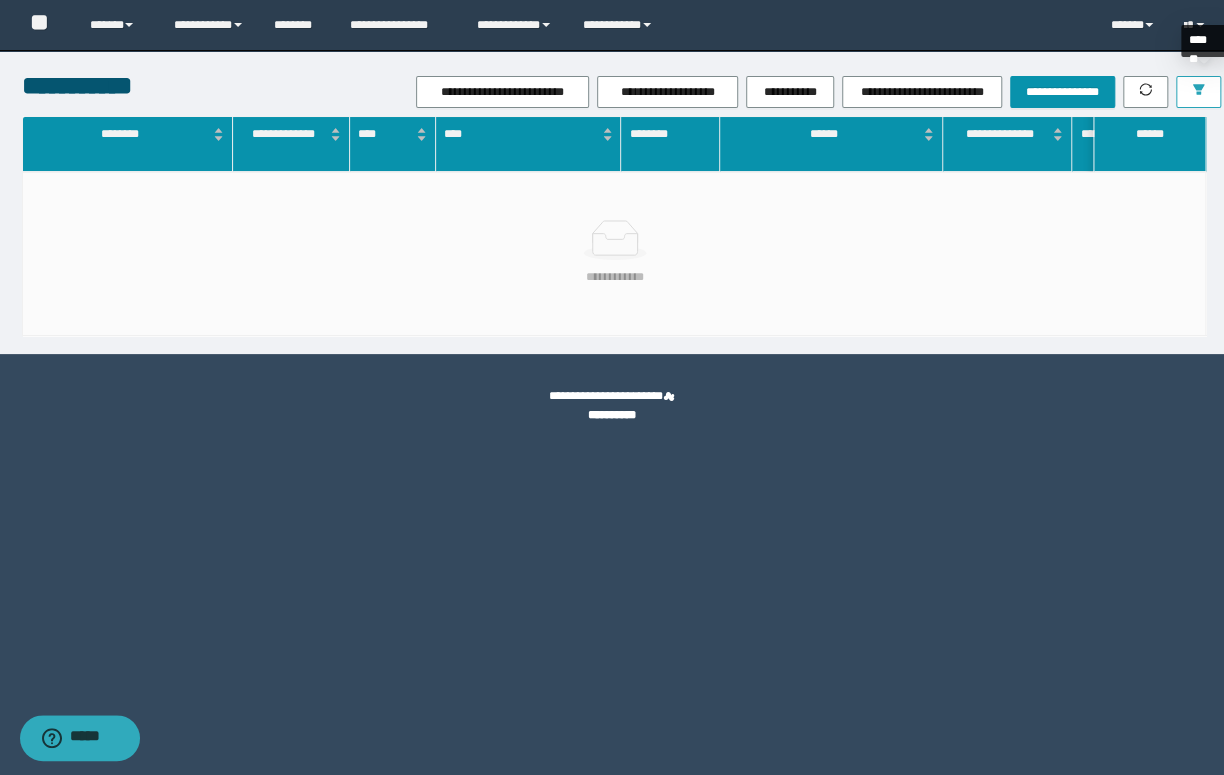 click at bounding box center [1198, 91] 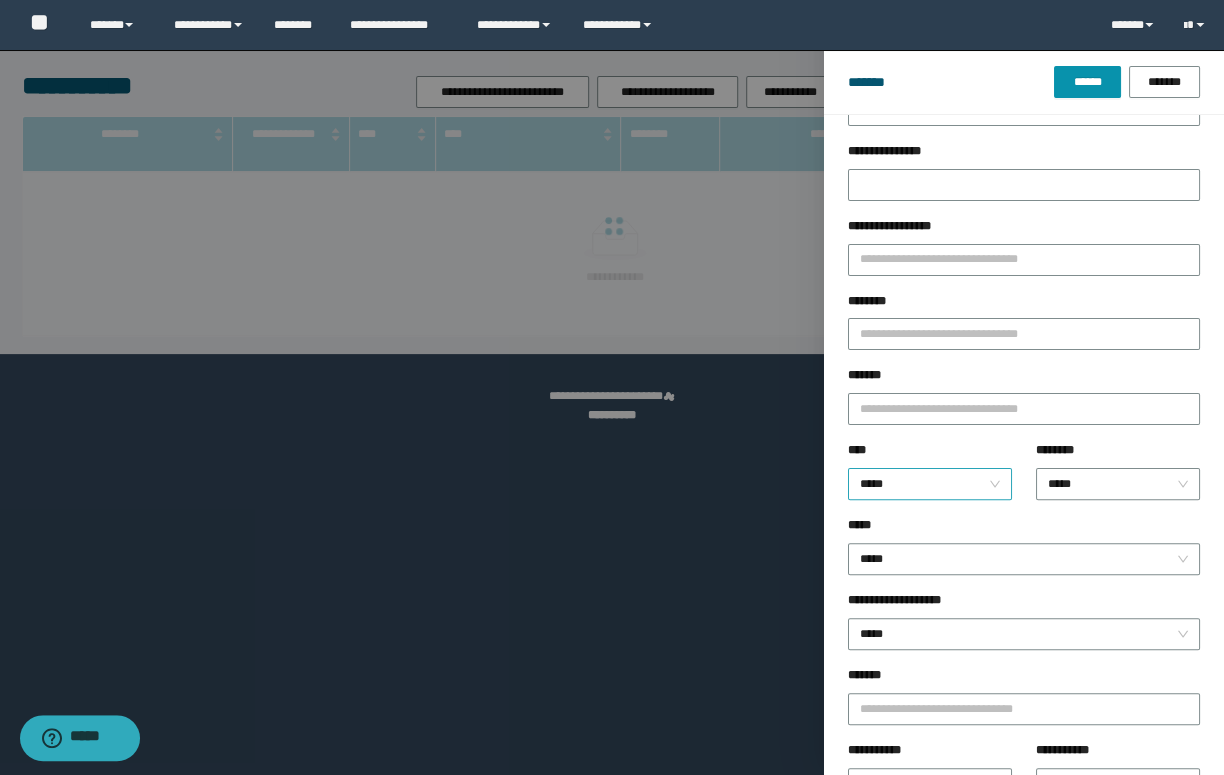 scroll, scrollTop: 161, scrollLeft: 0, axis: vertical 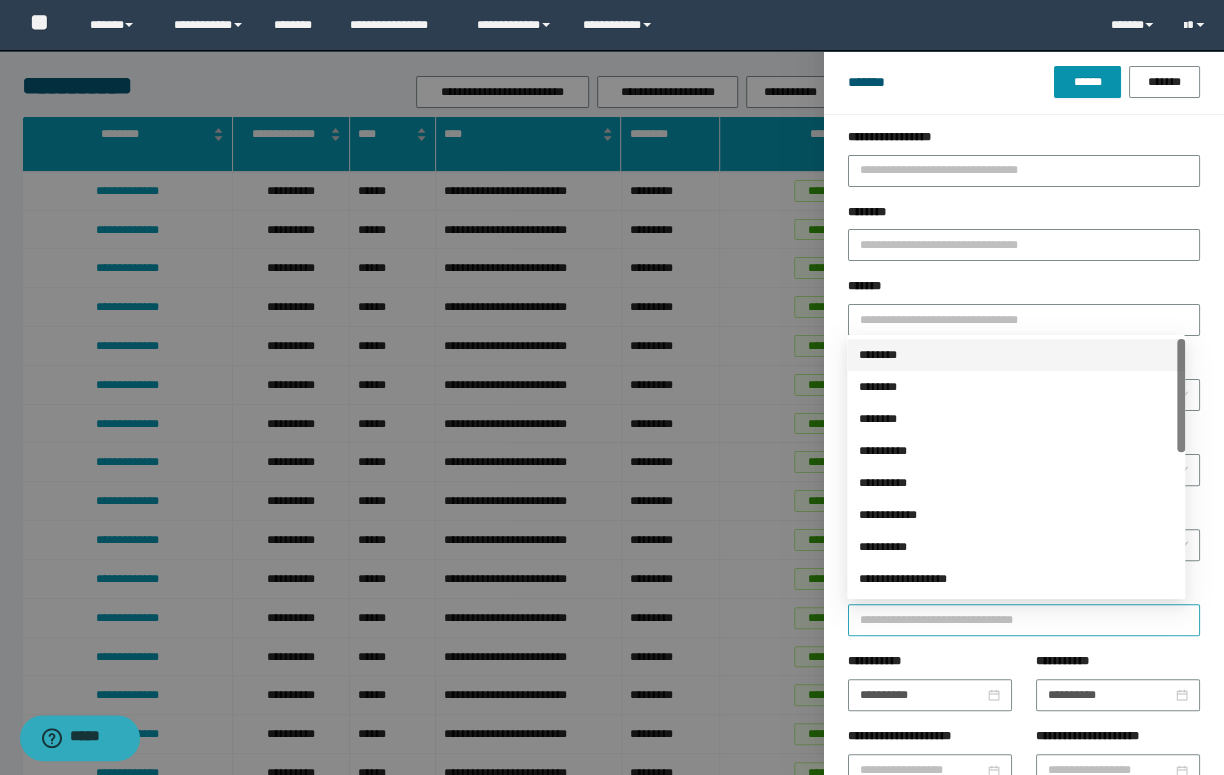 click on "**********" at bounding box center [1024, 620] 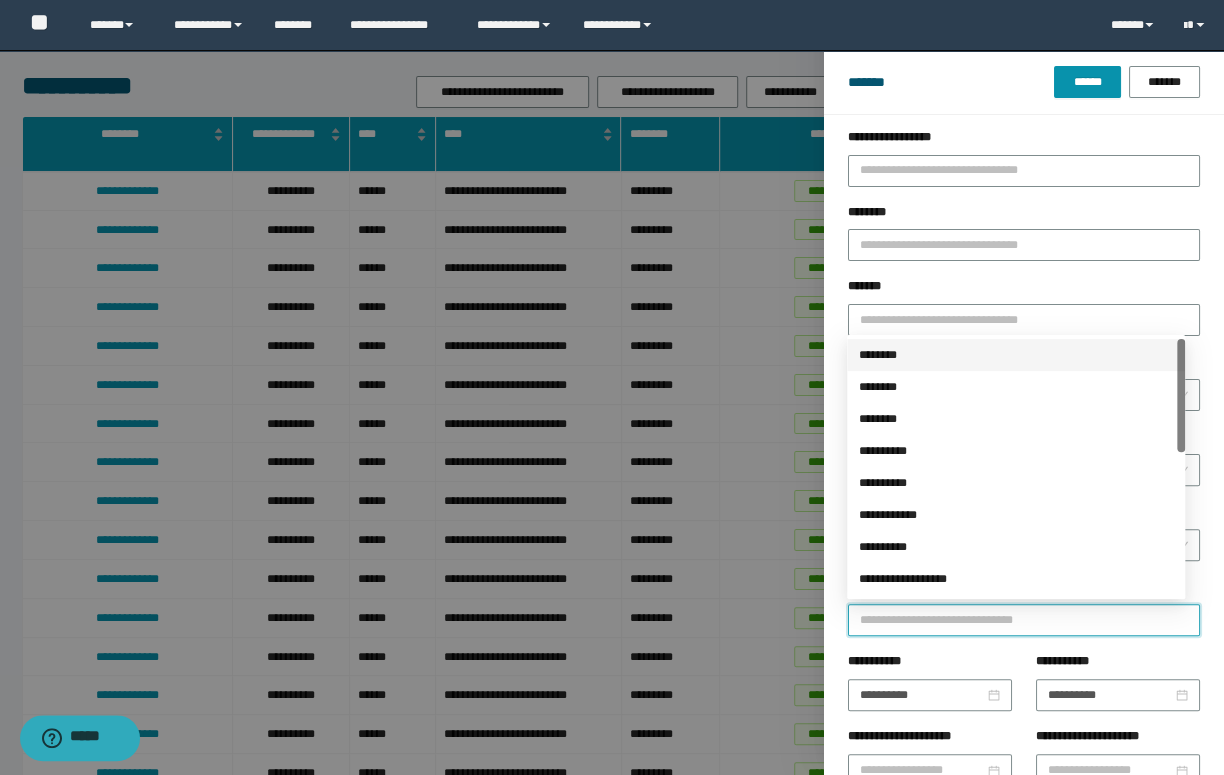 click on "********" at bounding box center (1016, 355) 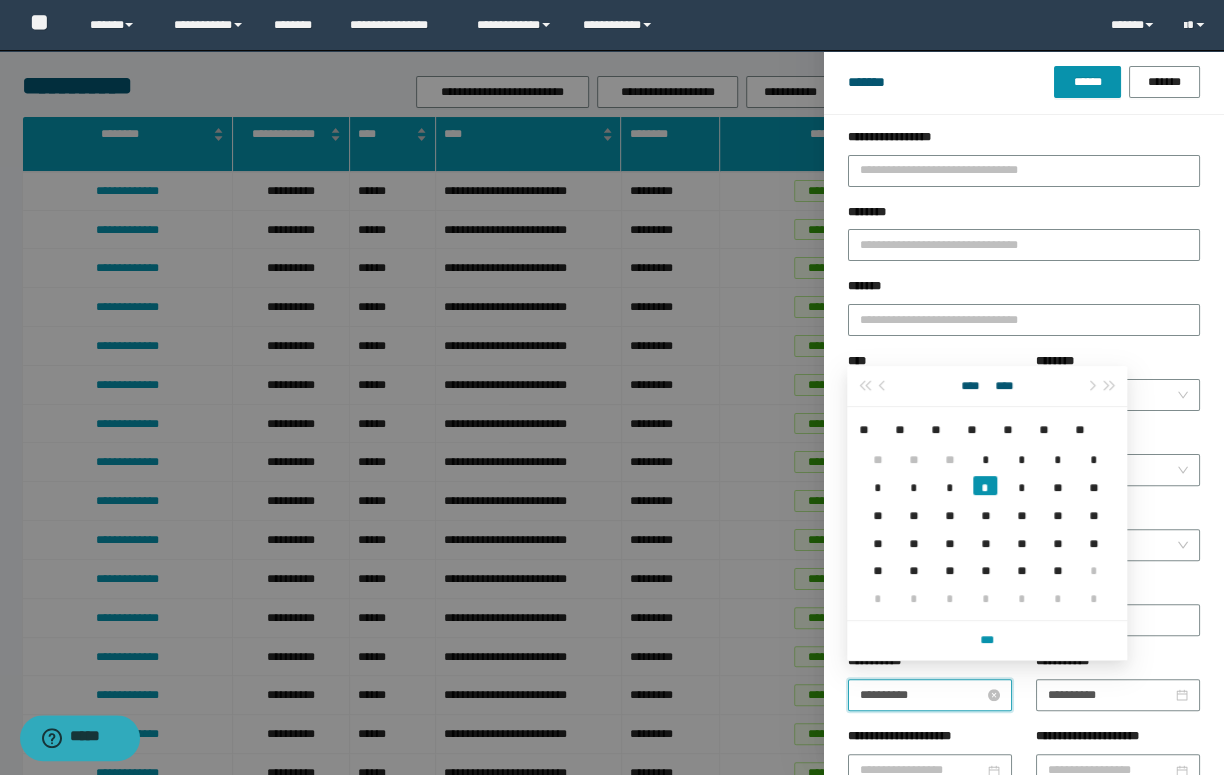 click on "**********" at bounding box center [922, 695] 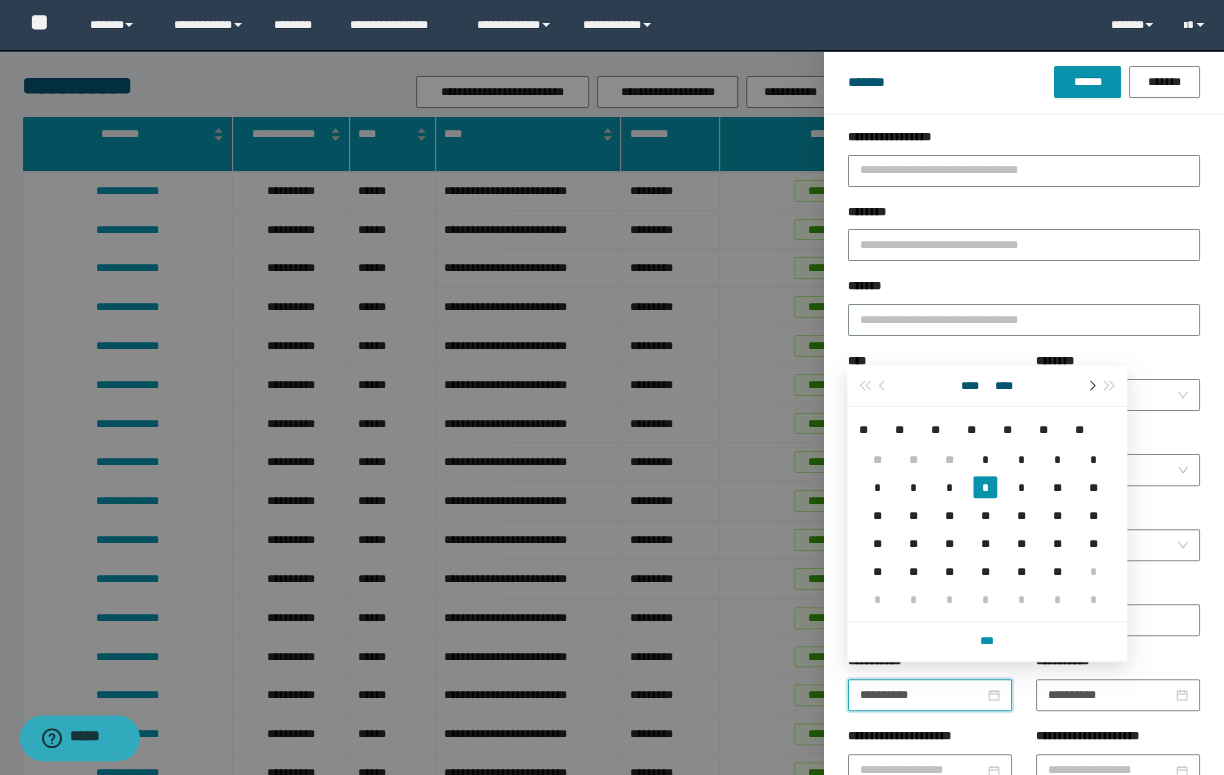 click at bounding box center [1090, 386] 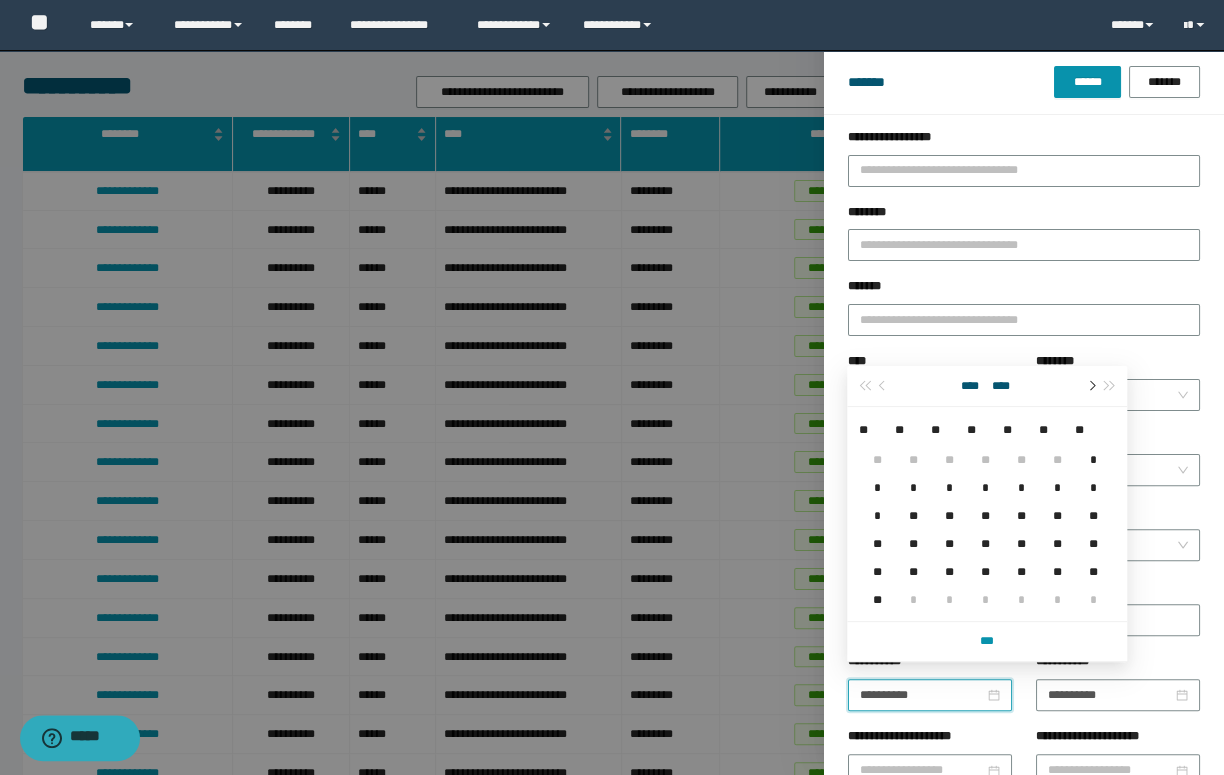 click at bounding box center (1090, 386) 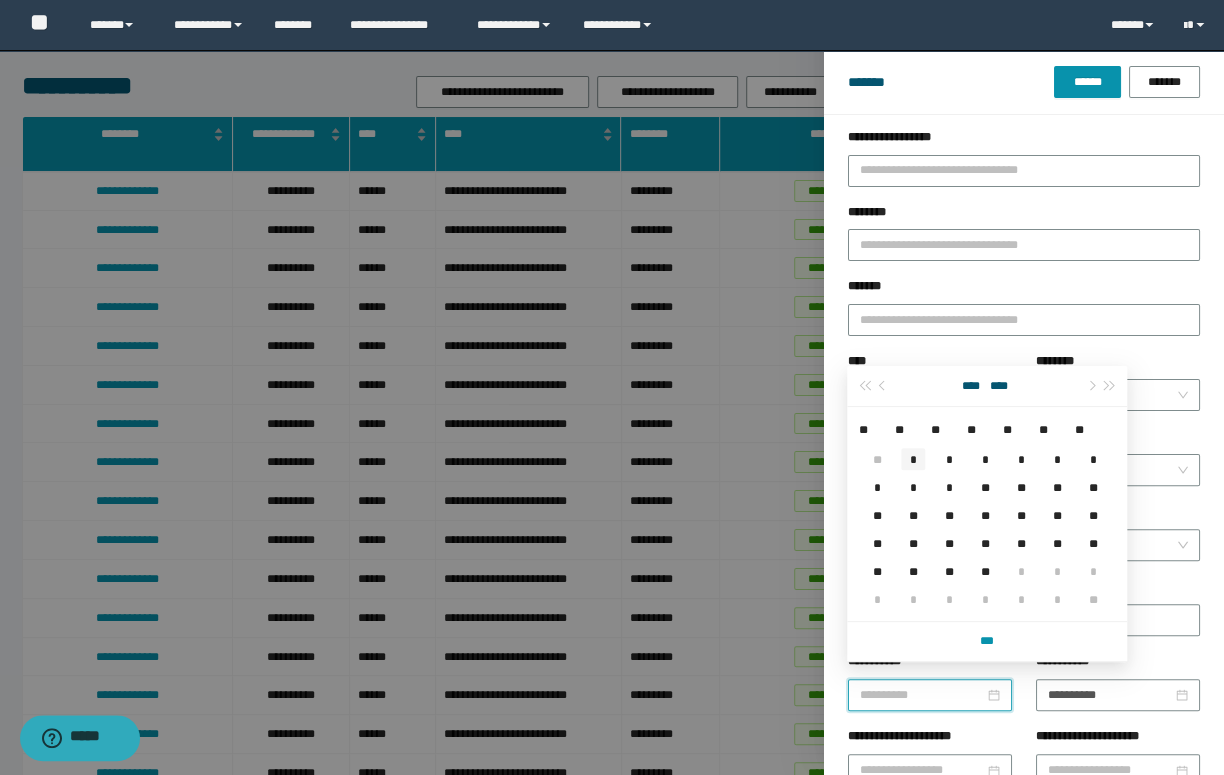 type on "**********" 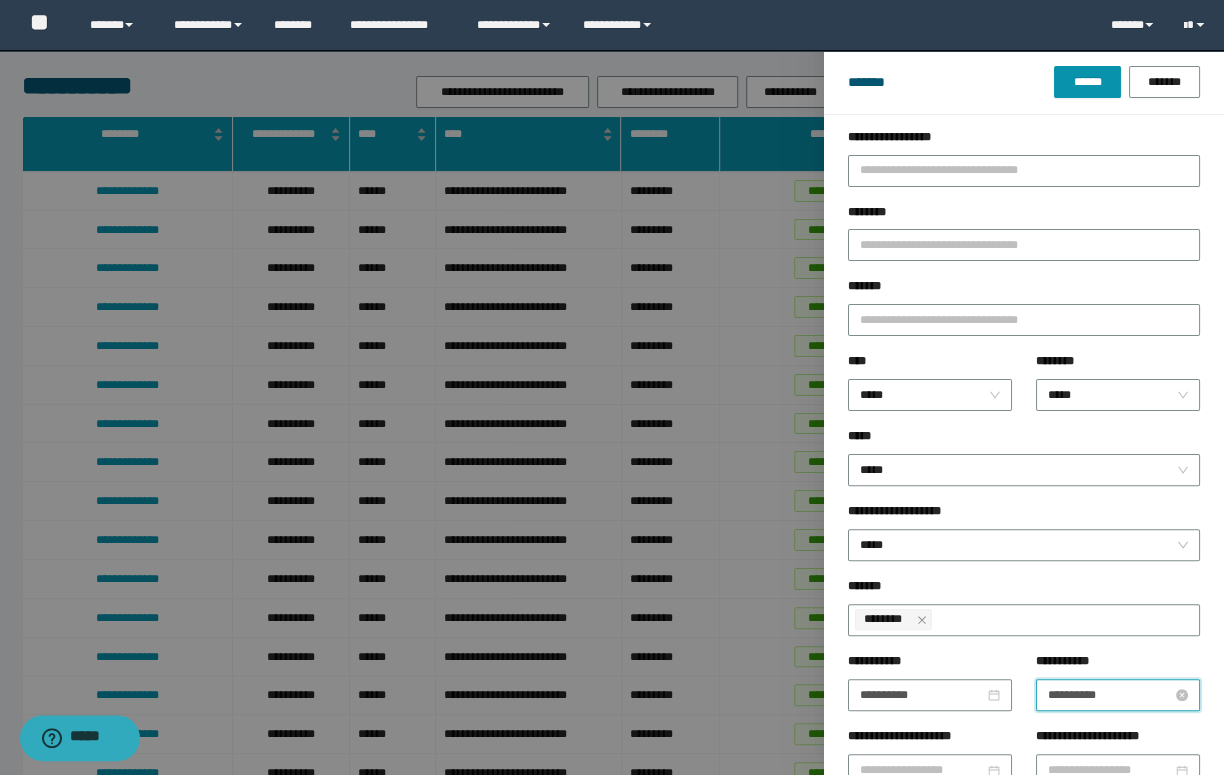 click on "**********" at bounding box center [1110, 695] 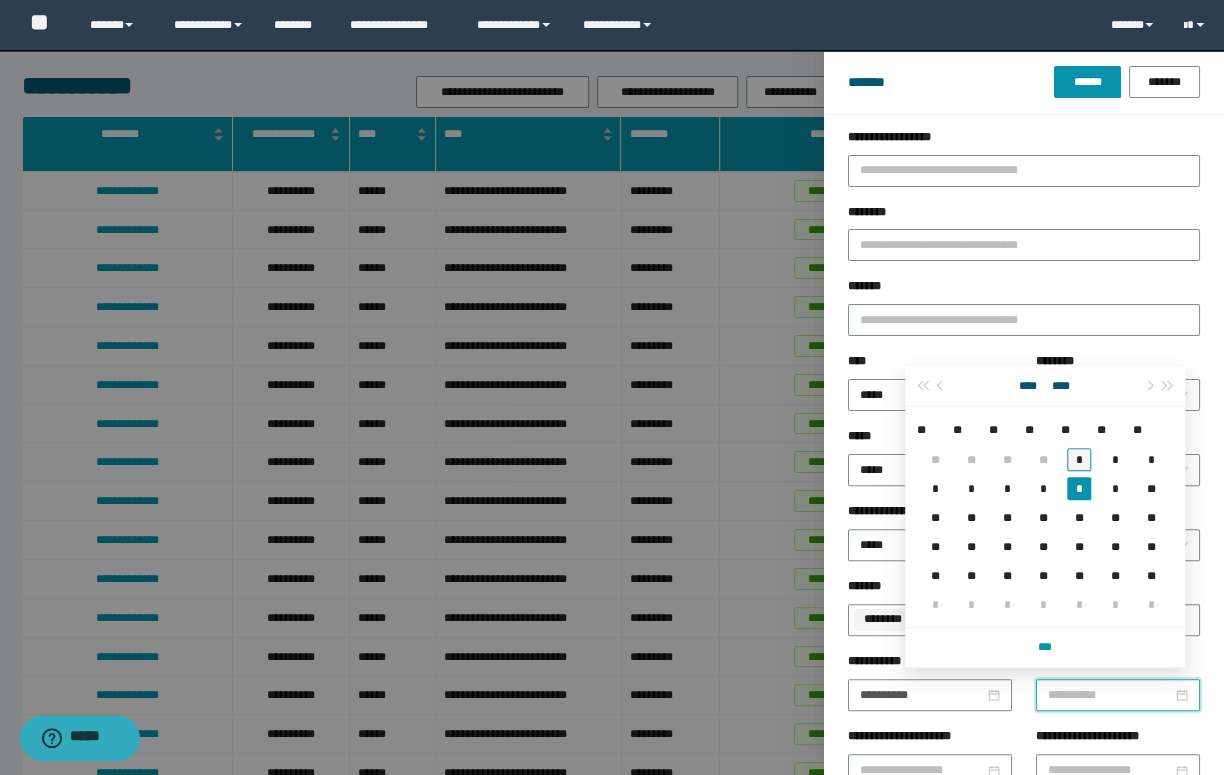 type on "**********" 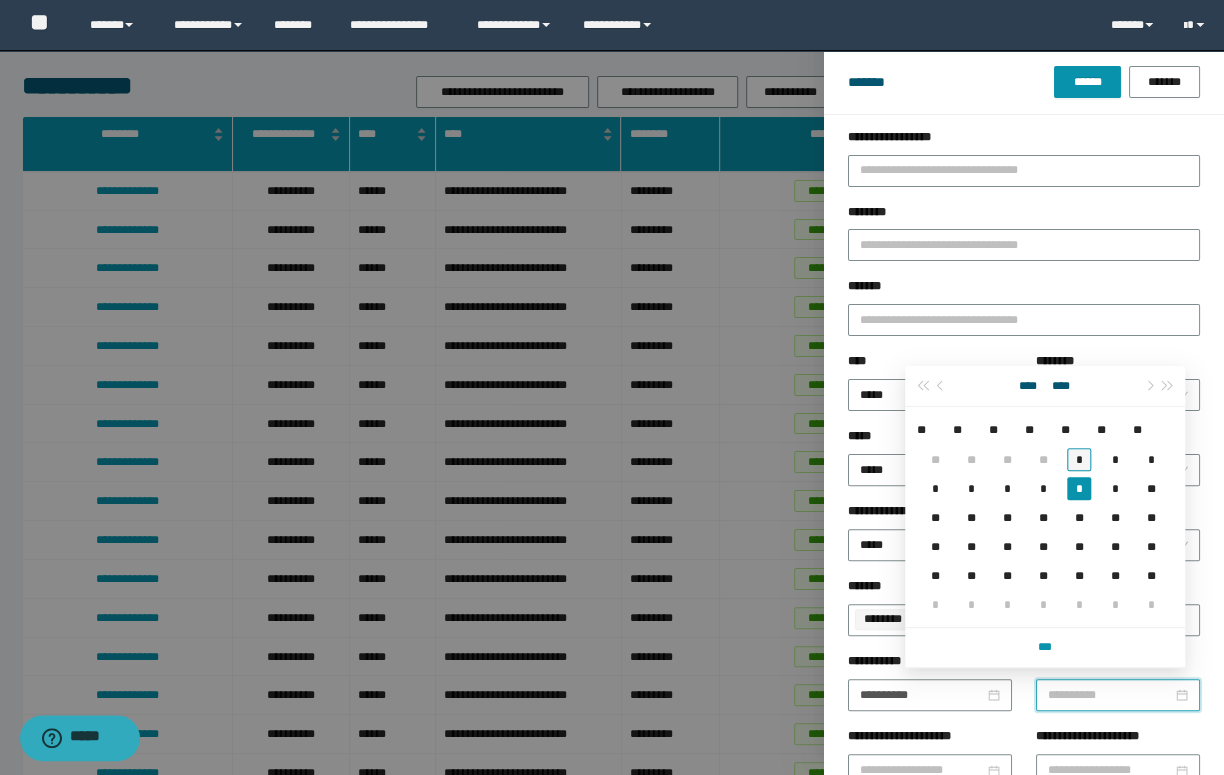 click on "*" at bounding box center [1079, 459] 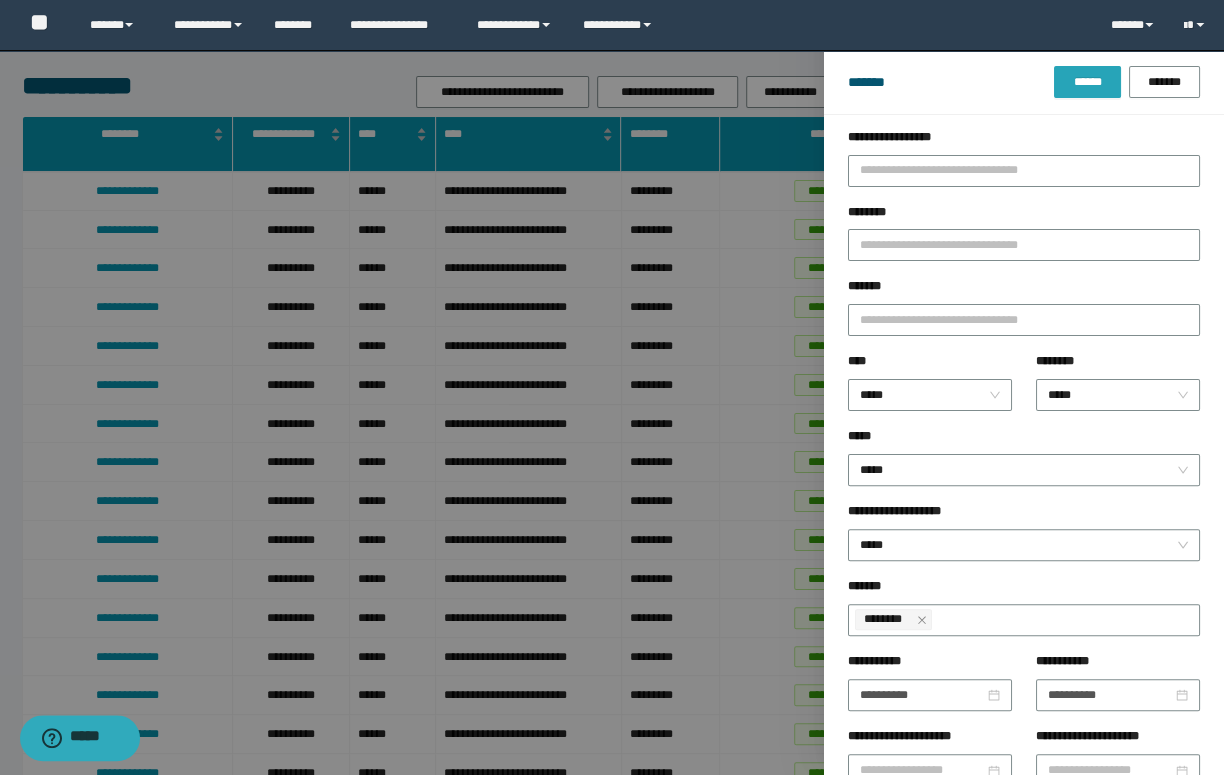 click on "******" at bounding box center [1087, 82] 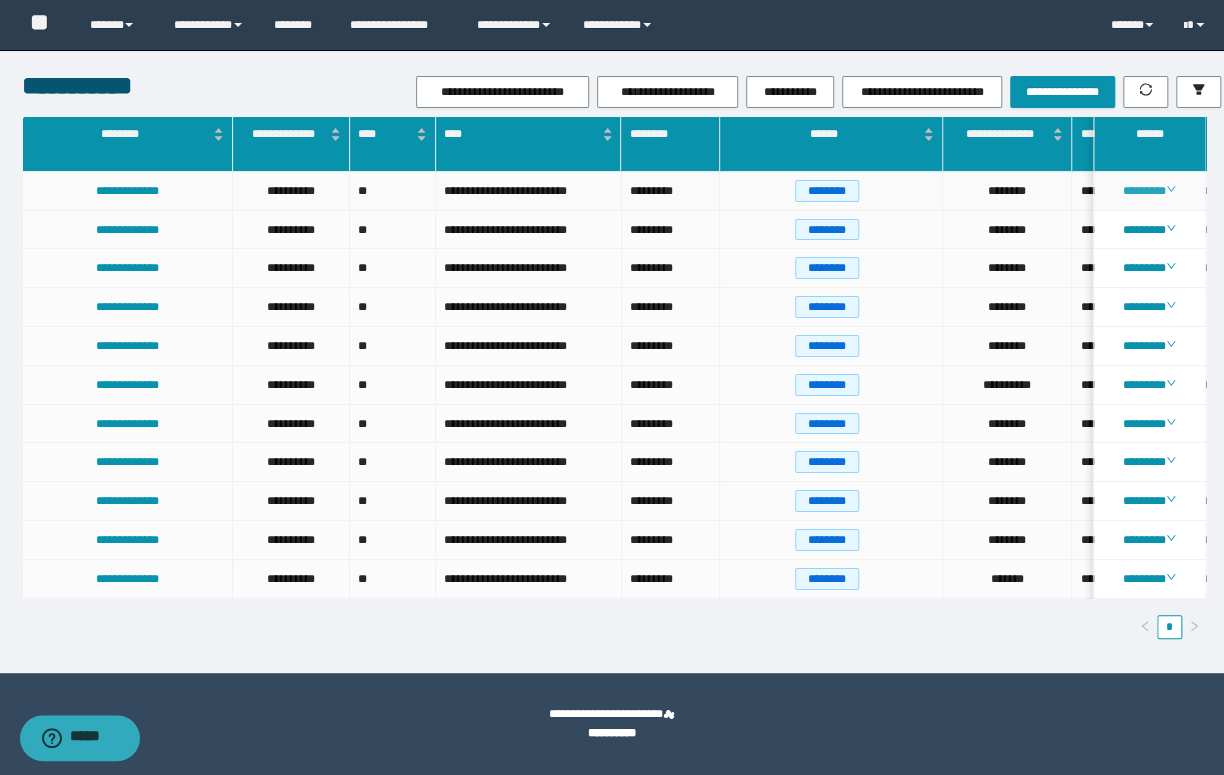 click on "********" at bounding box center (1149, 191) 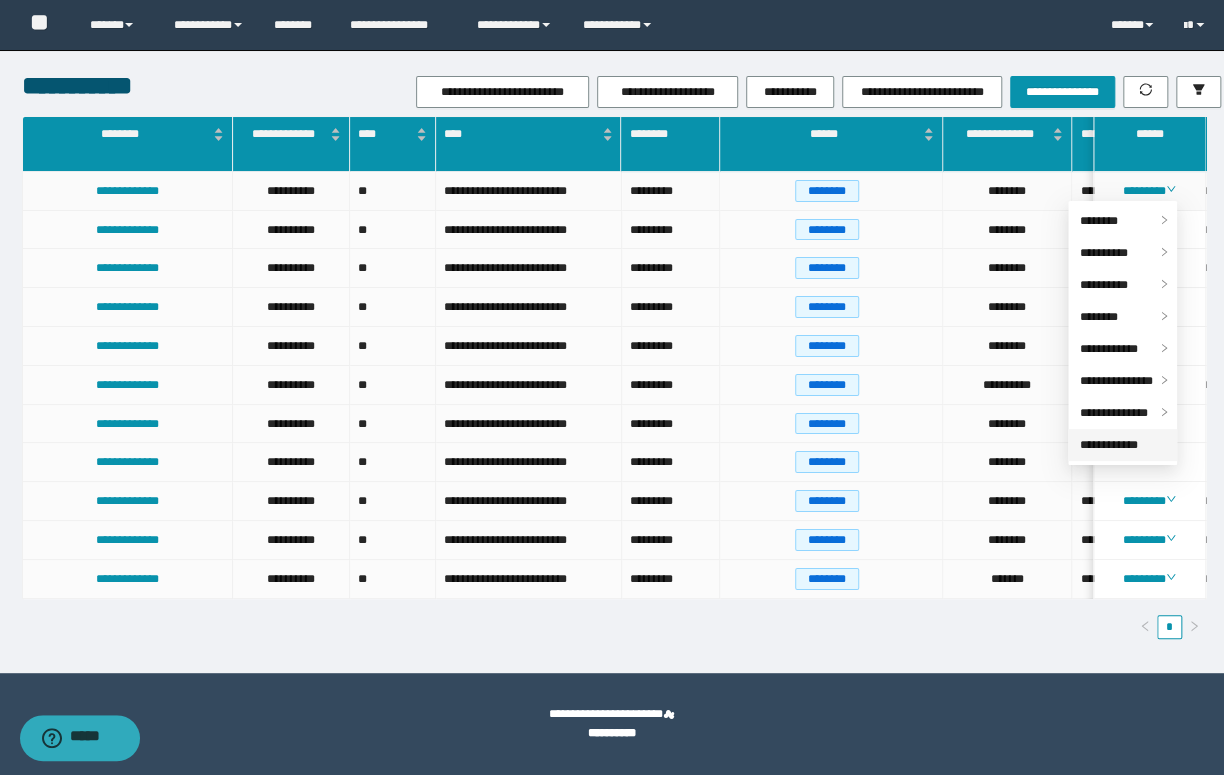 click on "**********" at bounding box center [1109, 445] 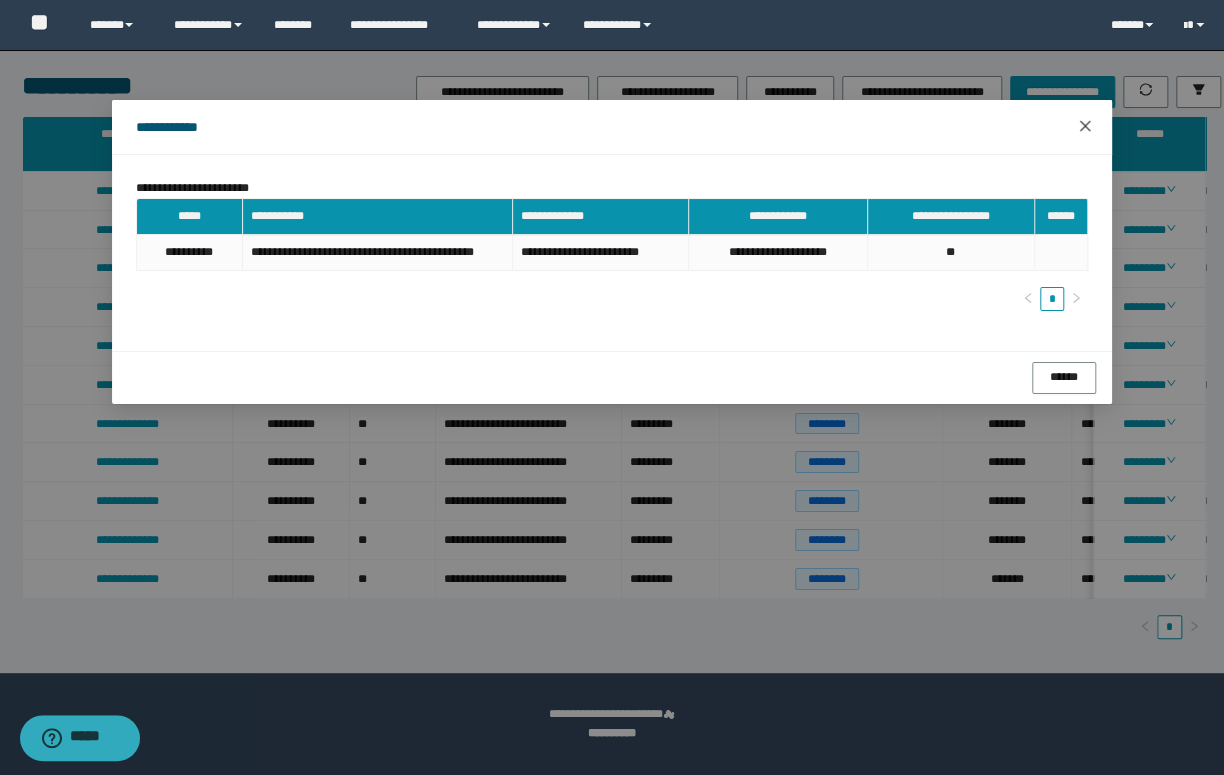 click 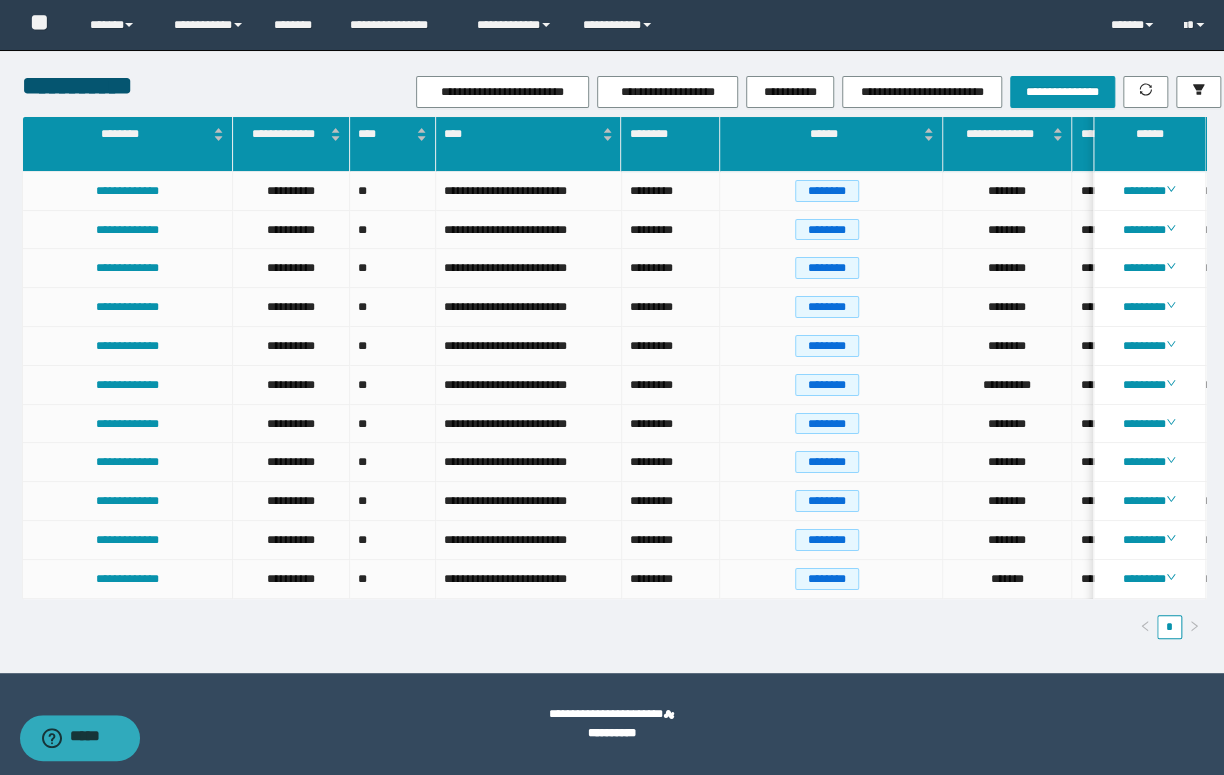 scroll, scrollTop: 0, scrollLeft: 37, axis: horizontal 